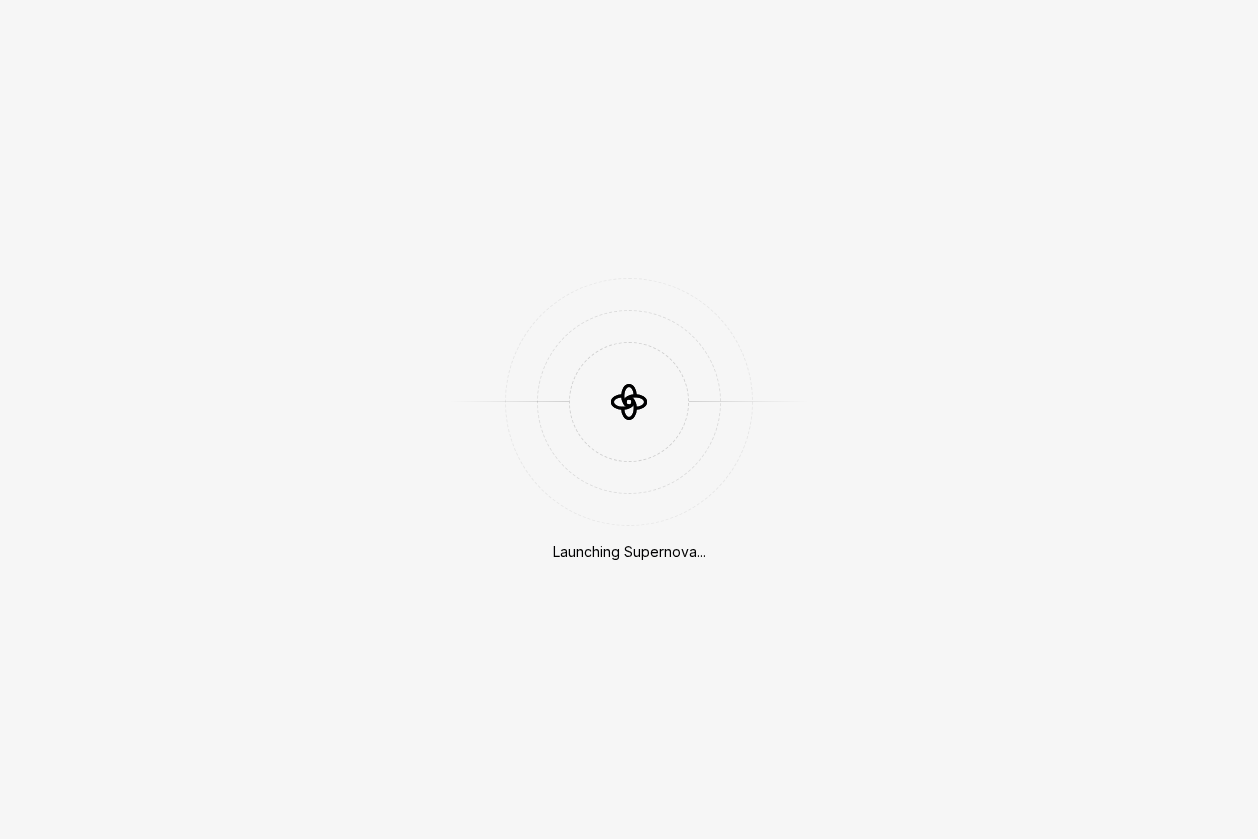 scroll, scrollTop: 0, scrollLeft: 0, axis: both 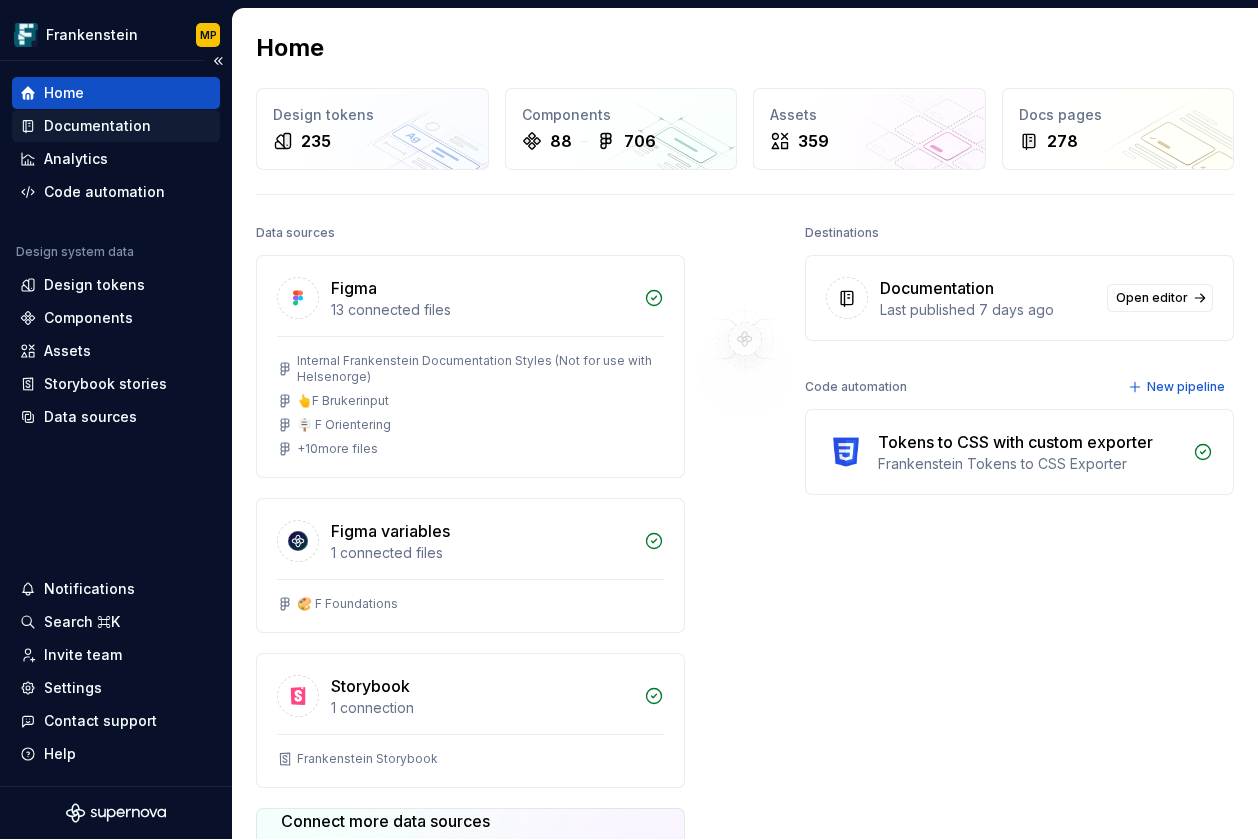 click on "Documentation" at bounding box center (97, 126) 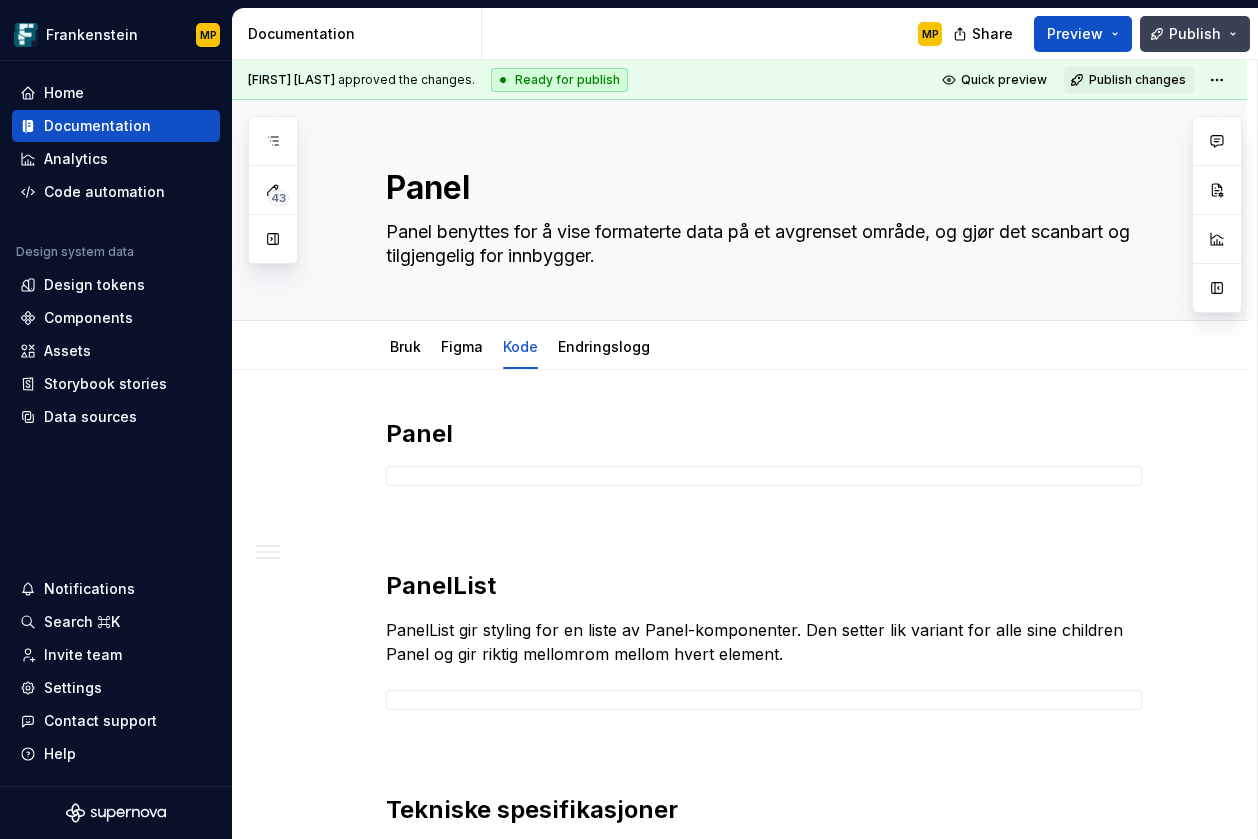 click on "Publish" at bounding box center (1195, 34) 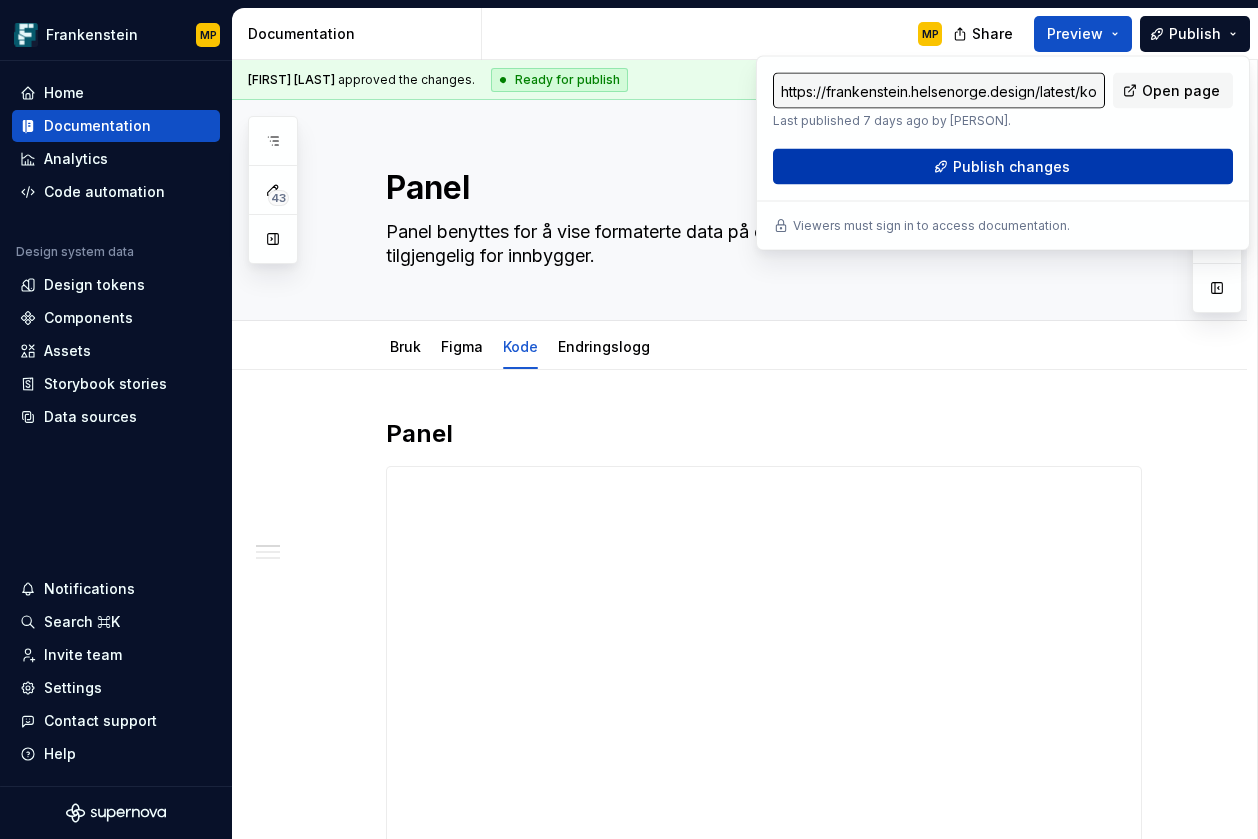 click on "Publish changes" at bounding box center (1011, 167) 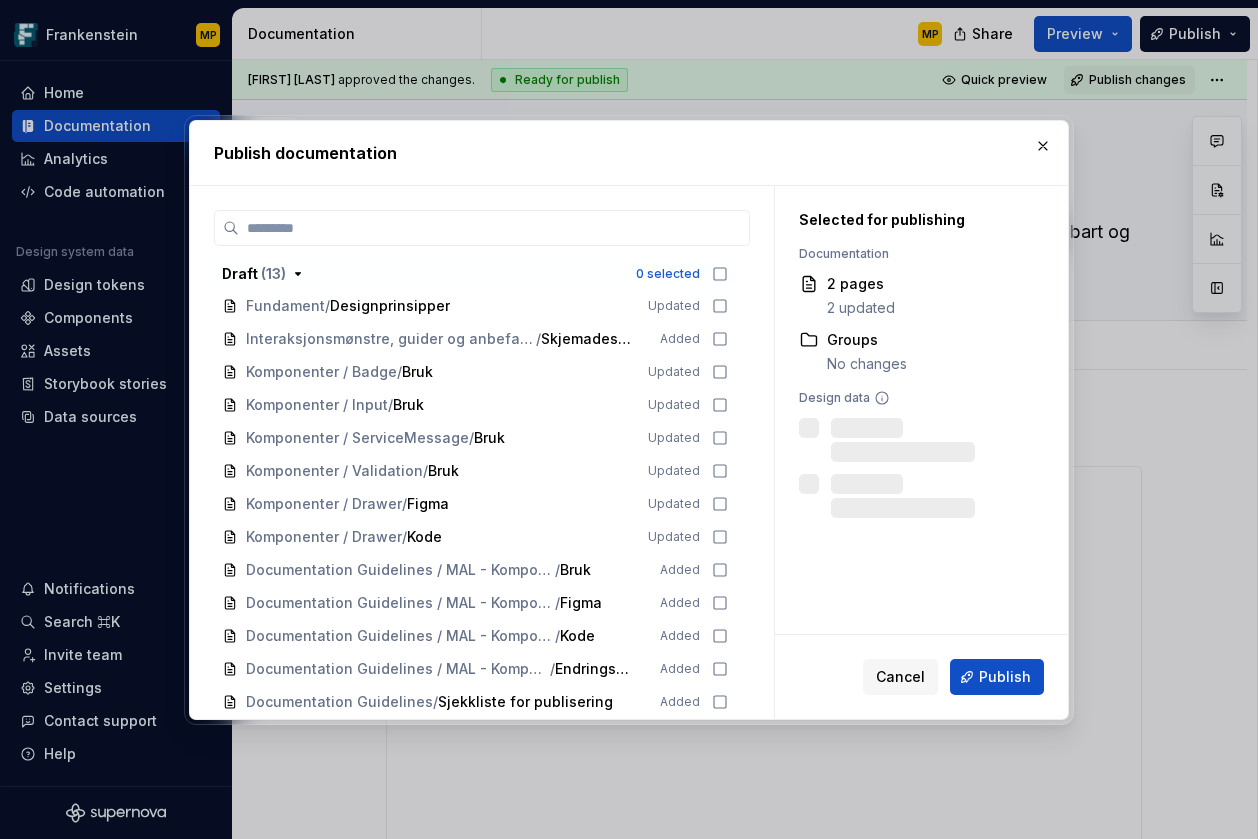 scroll, scrollTop: 0, scrollLeft: 0, axis: both 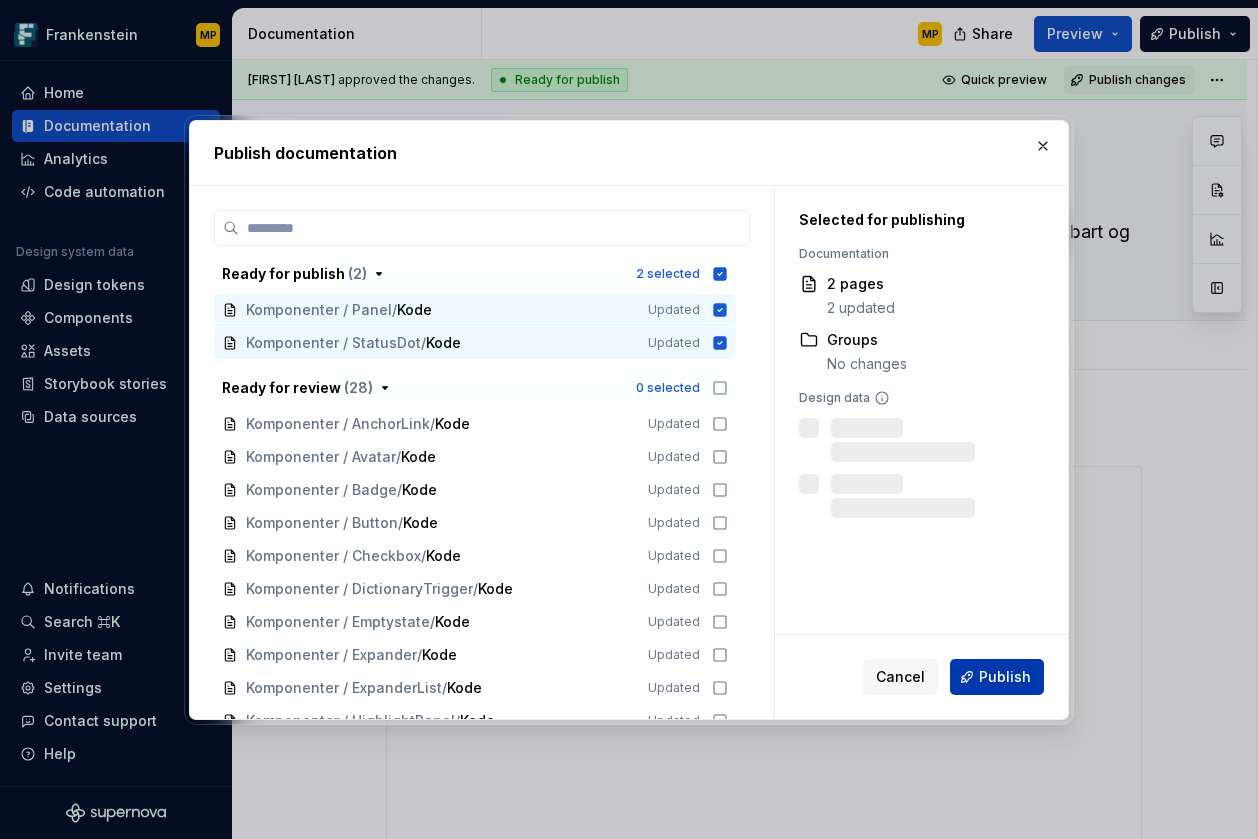 click on "Publish" at bounding box center (1005, 677) 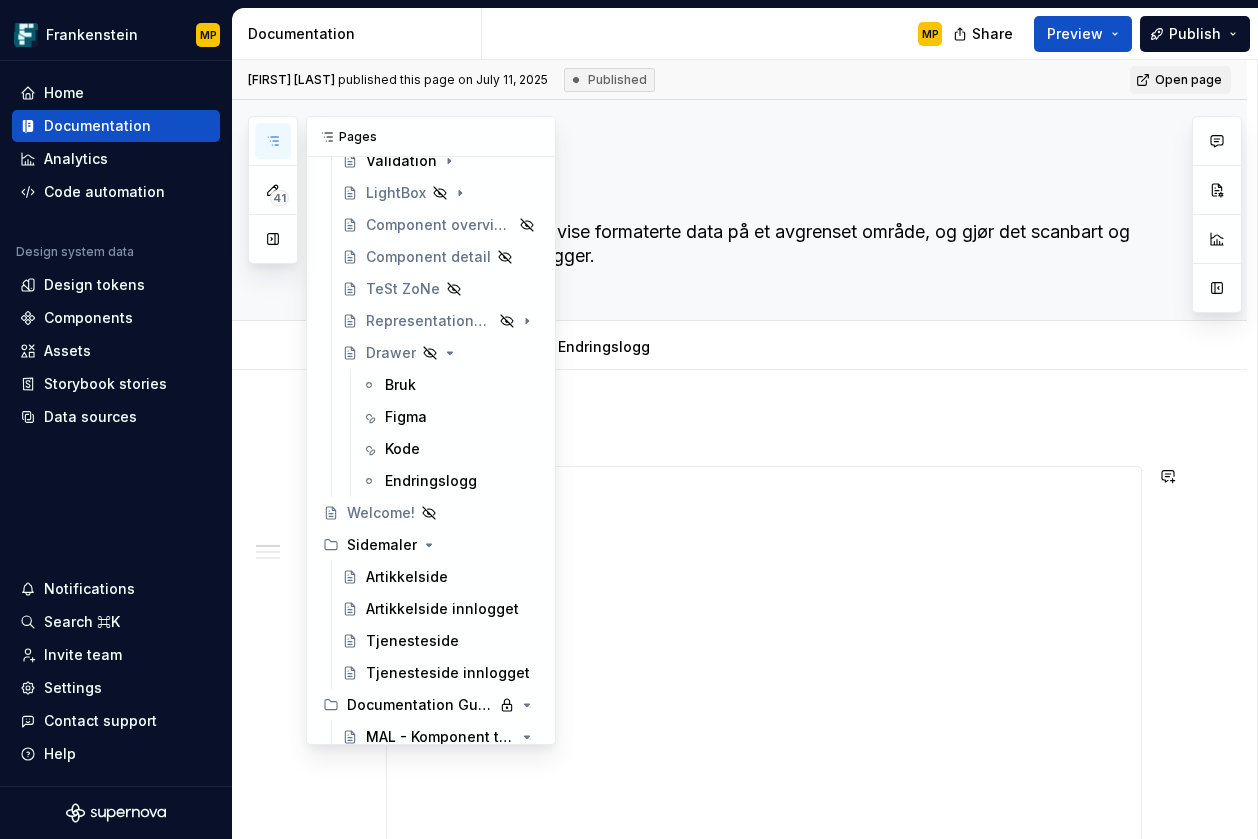 scroll, scrollTop: 9242, scrollLeft: 0, axis: vertical 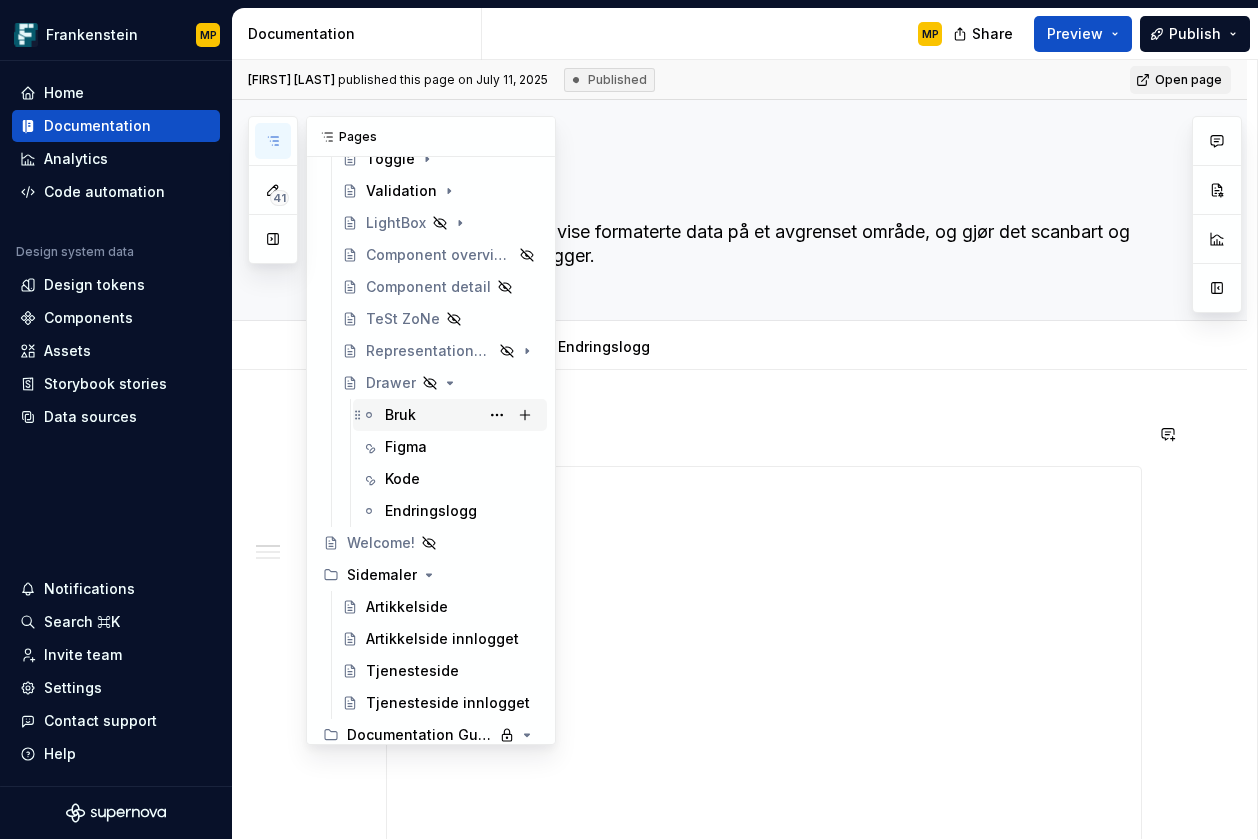 click on "Bruk" at bounding box center [462, 415] 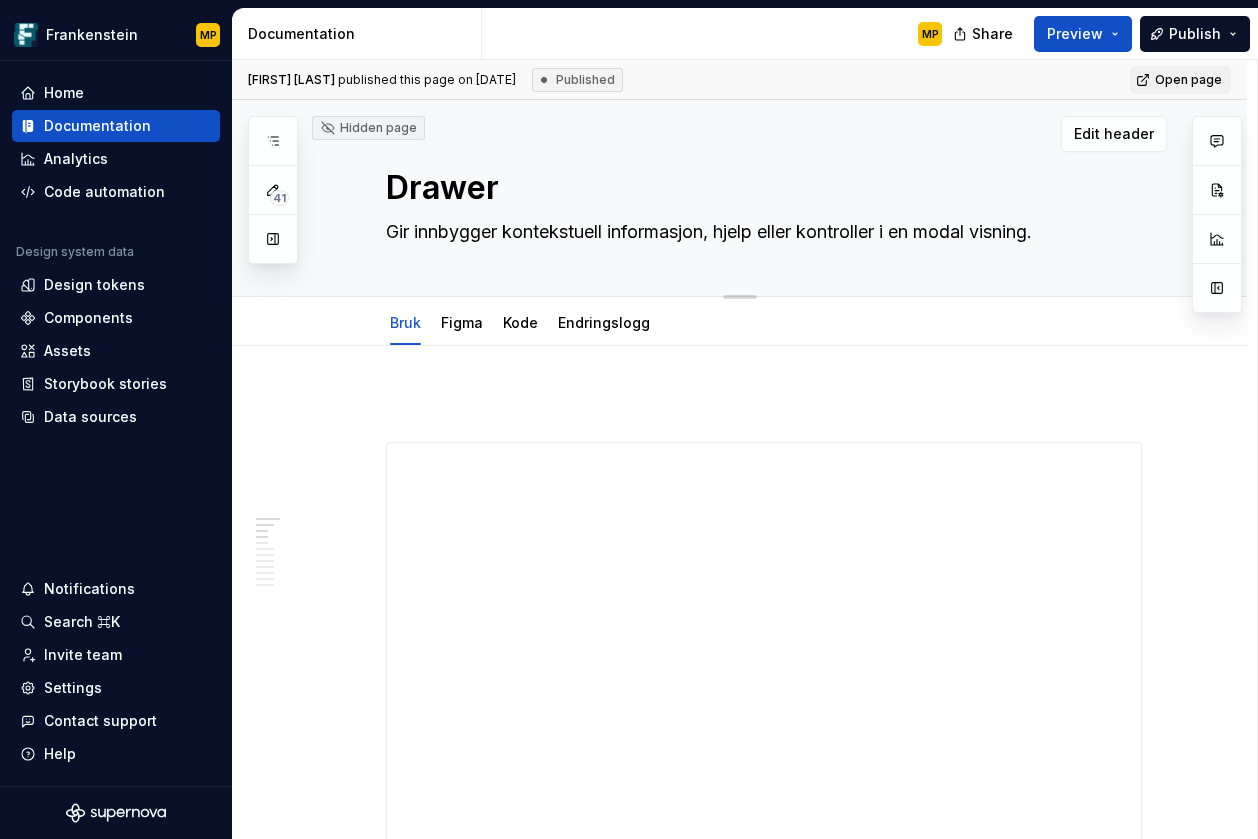 scroll, scrollTop: 2, scrollLeft: 0, axis: vertical 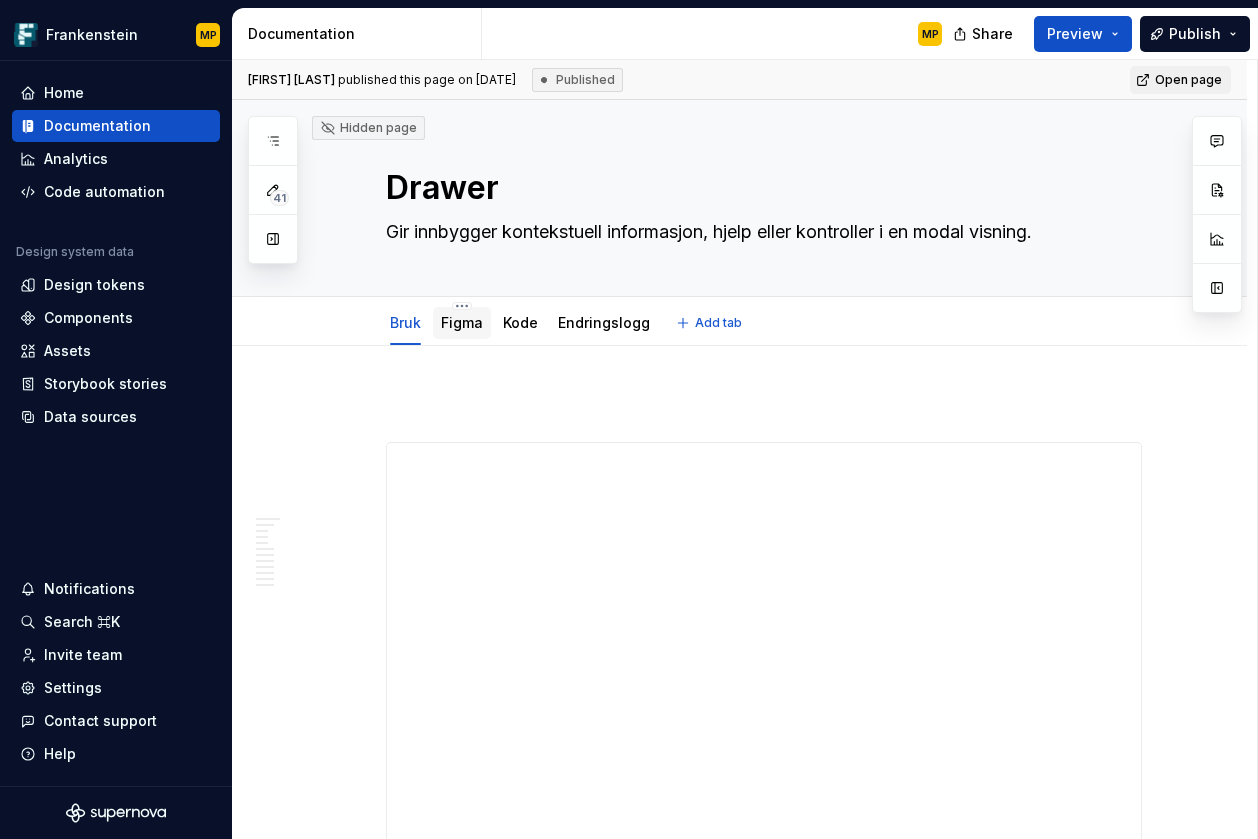 click on "Figma" at bounding box center (462, 322) 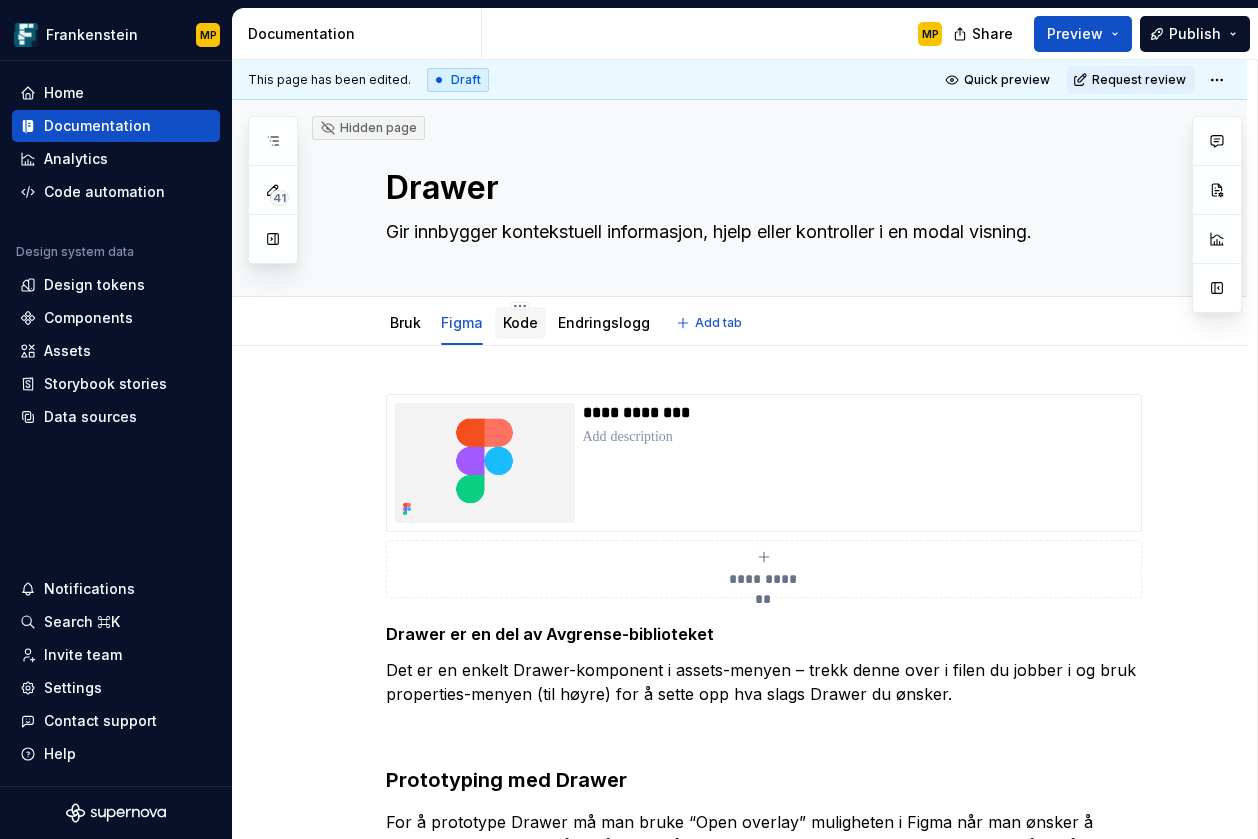 click on "Kode" at bounding box center [520, 322] 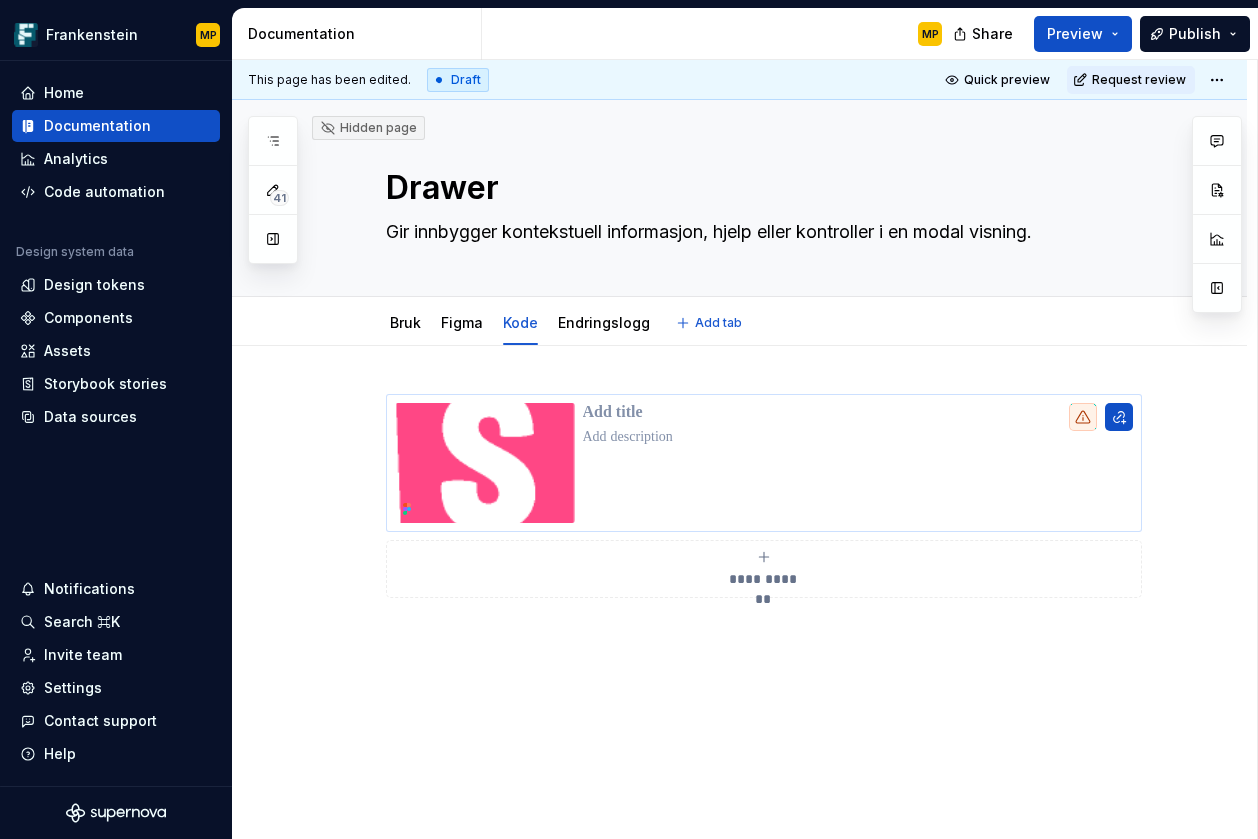 type on "*" 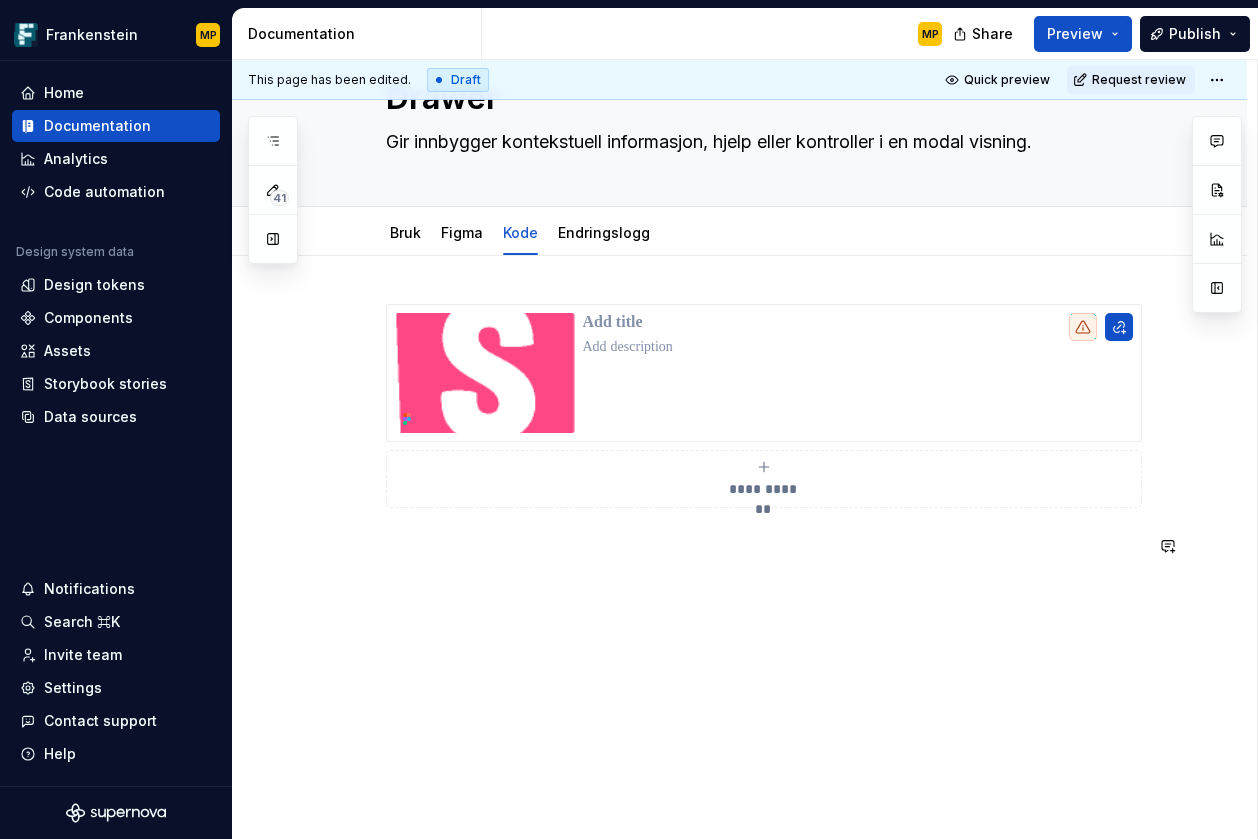 scroll, scrollTop: 88, scrollLeft: 0, axis: vertical 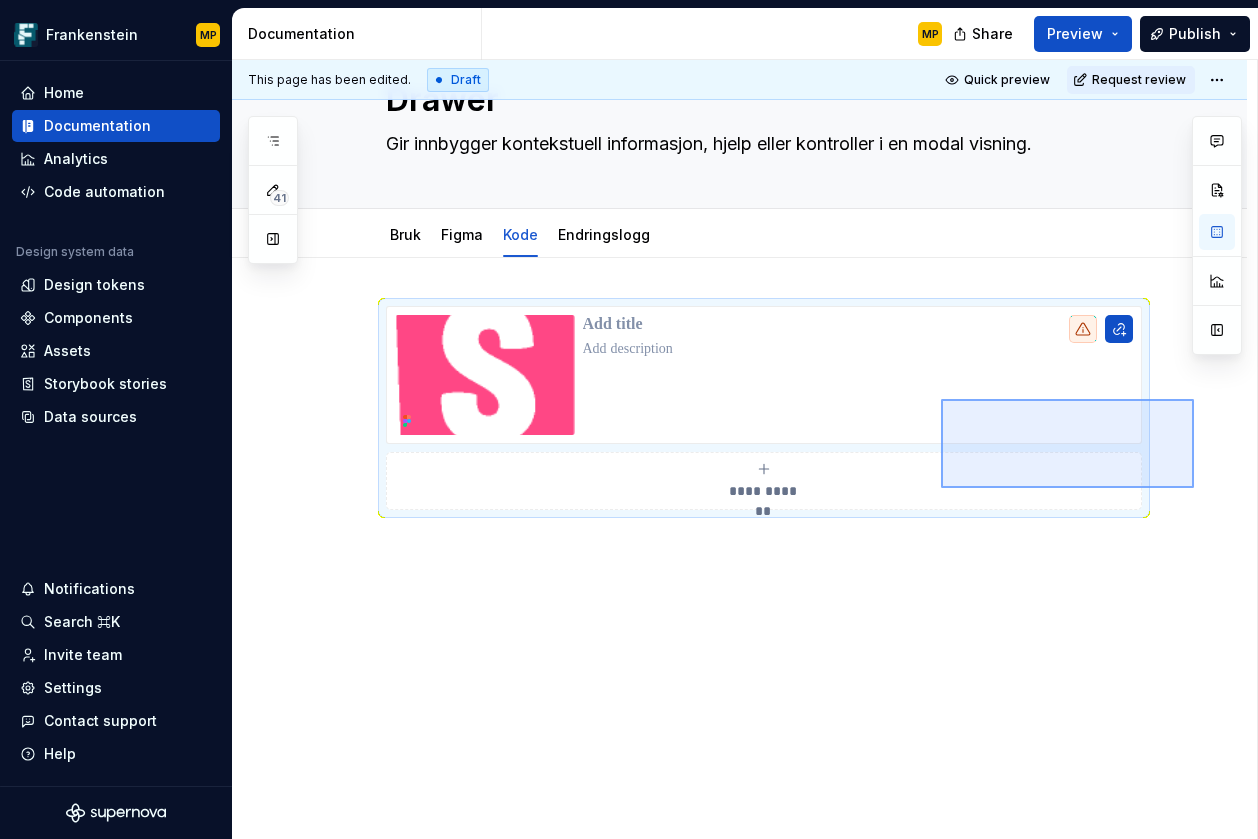 drag, startPoint x: 1194, startPoint y: 399, endPoint x: 941, endPoint y: 488, distance: 268.1977 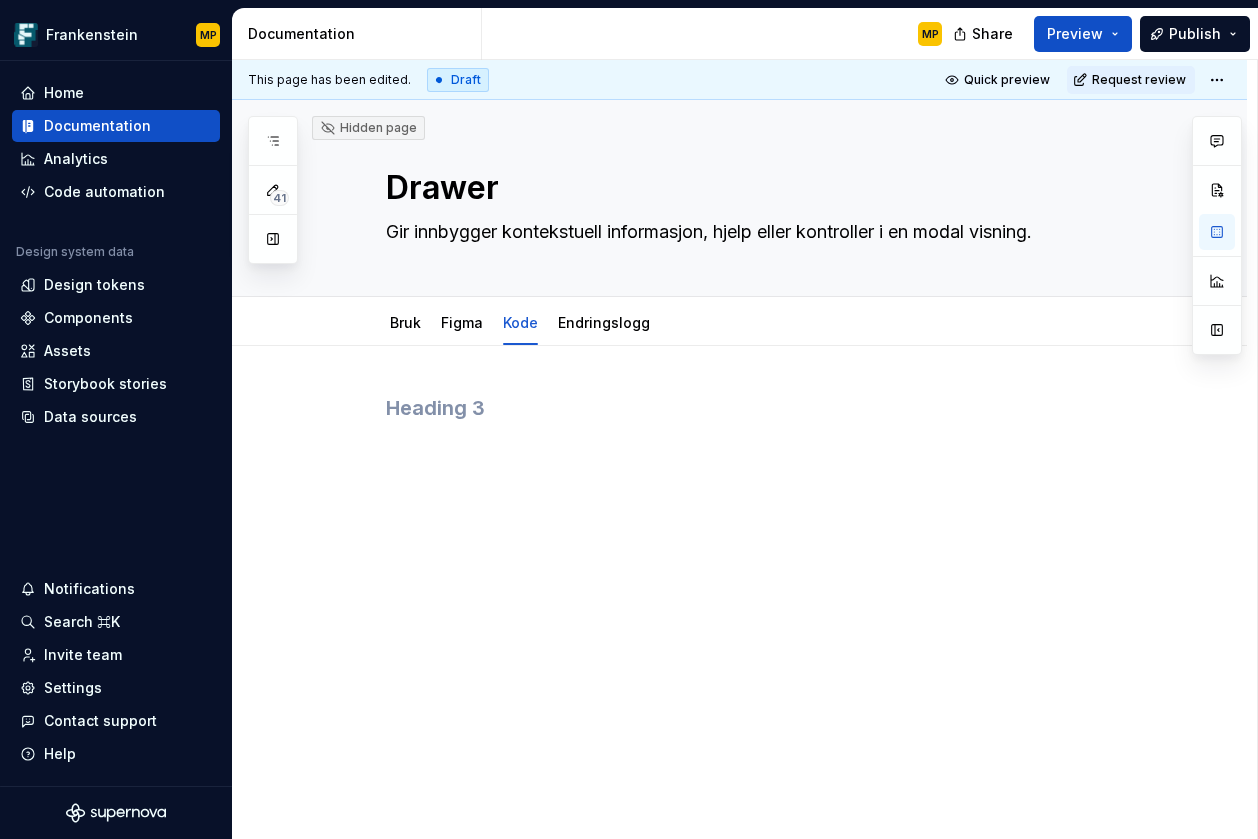 scroll, scrollTop: 0, scrollLeft: 0, axis: both 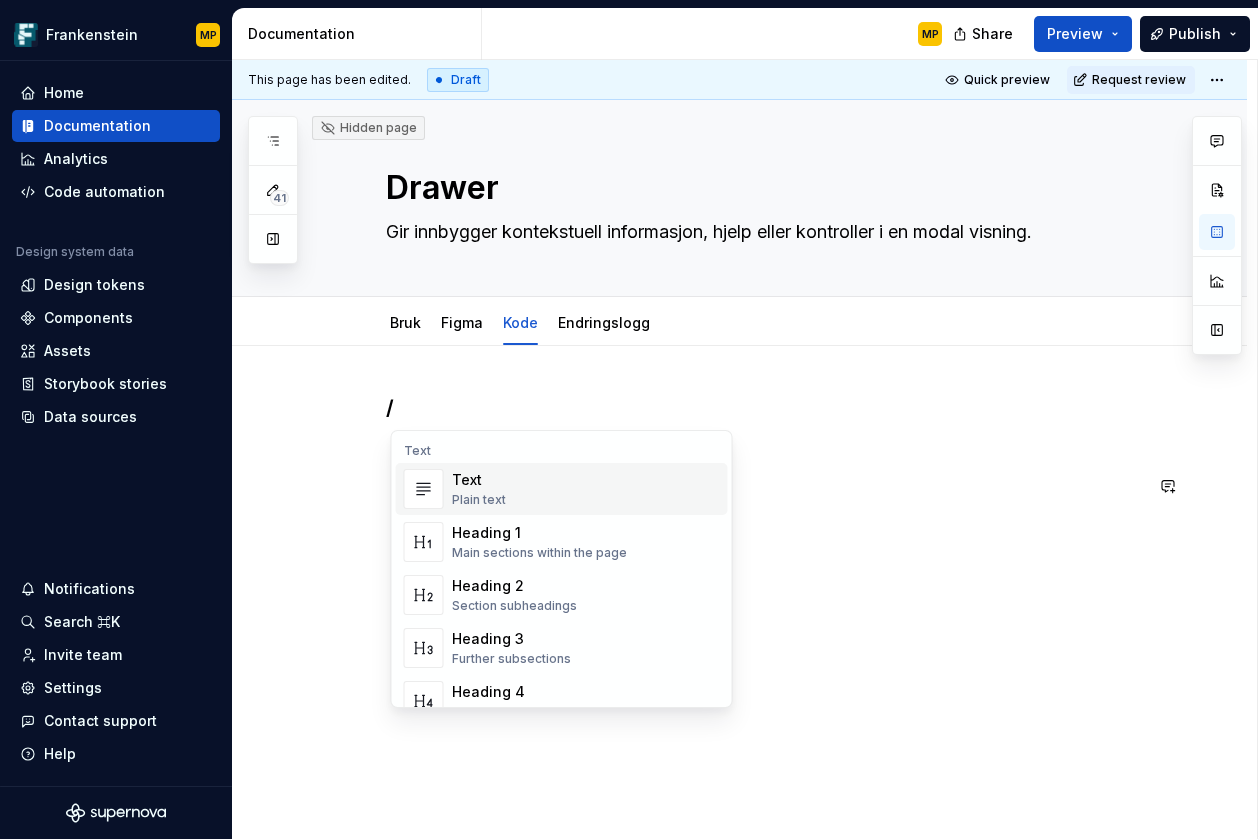 type 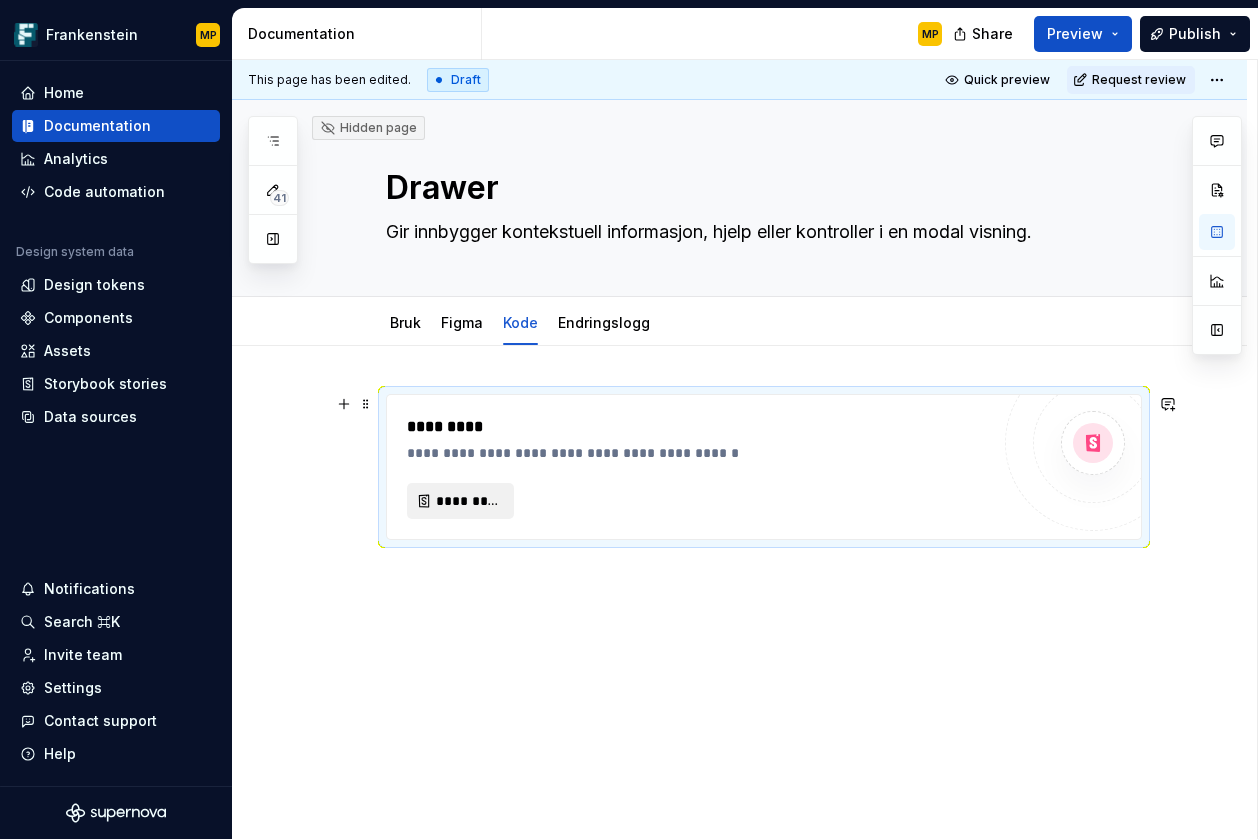click on "*********" at bounding box center (468, 501) 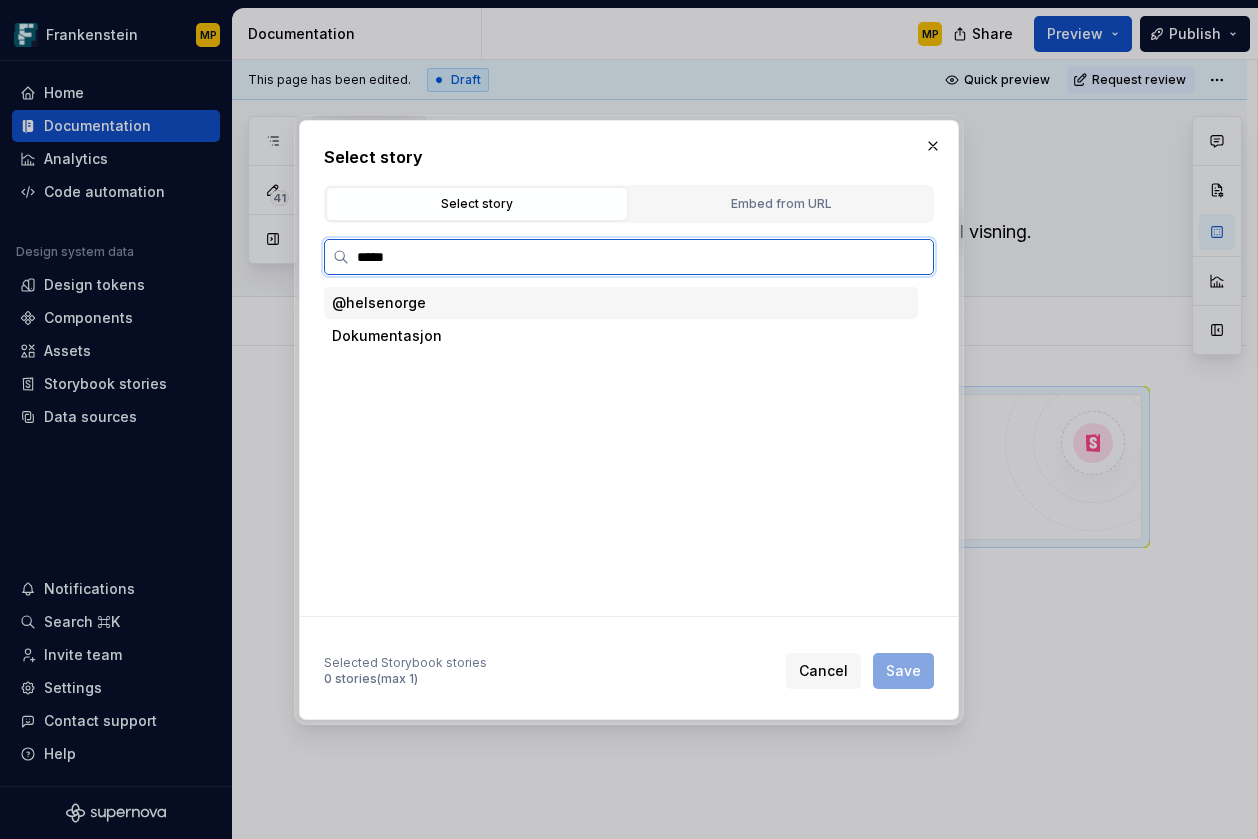 type on "******" 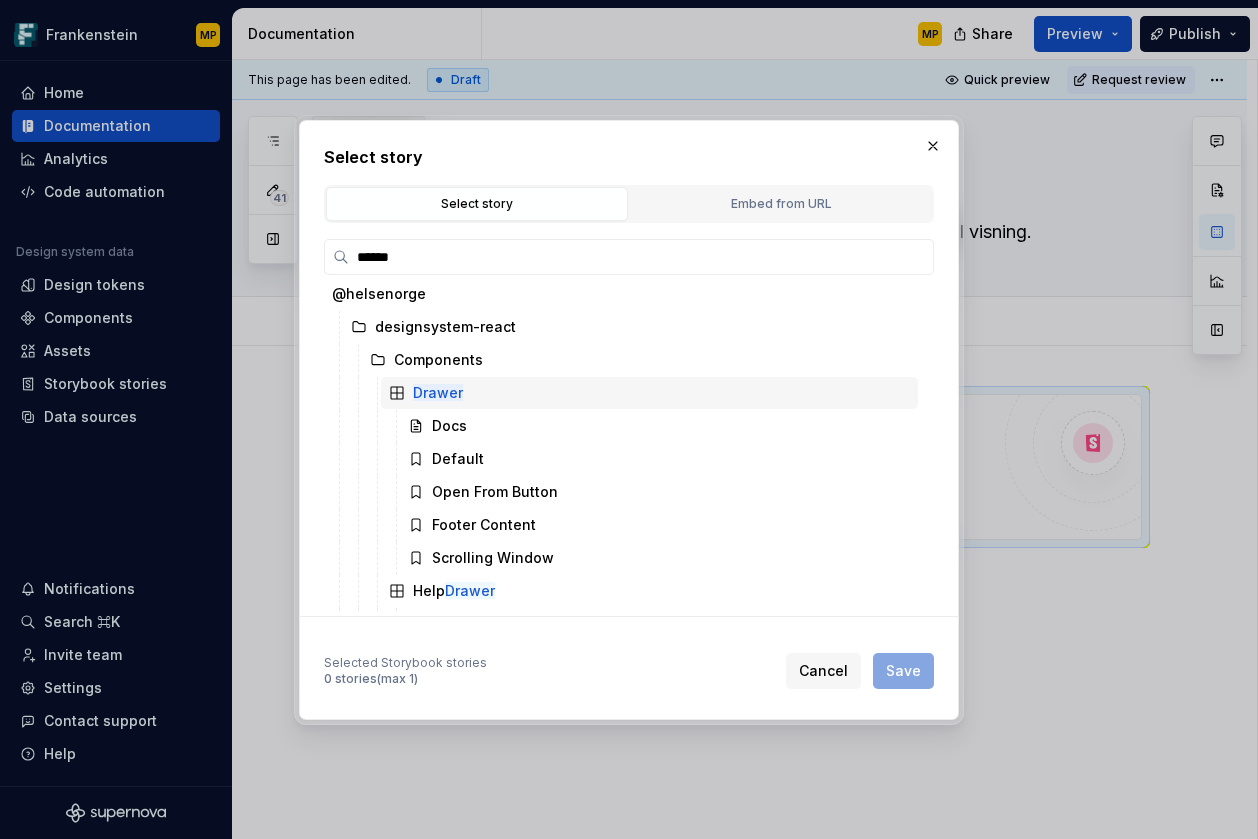 scroll, scrollTop: 0, scrollLeft: 0, axis: both 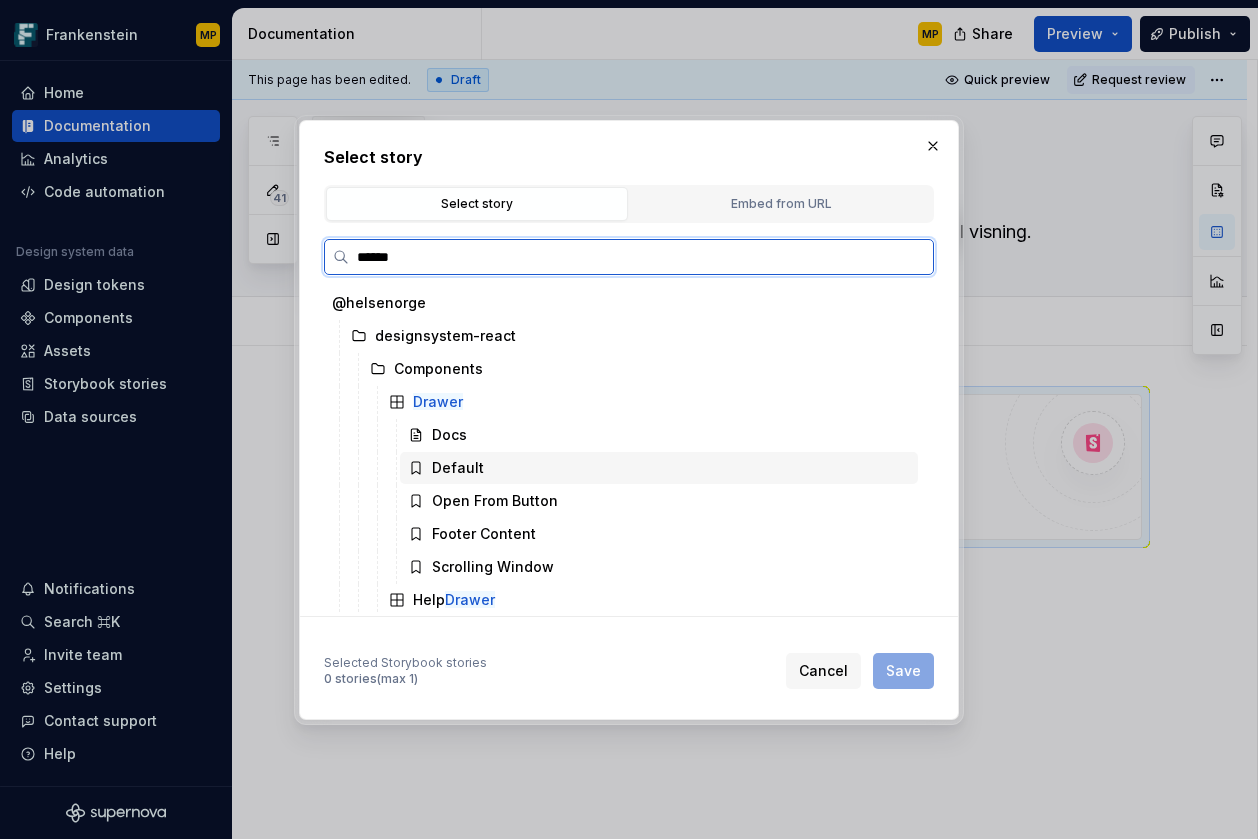 click on "Default" at bounding box center [659, 468] 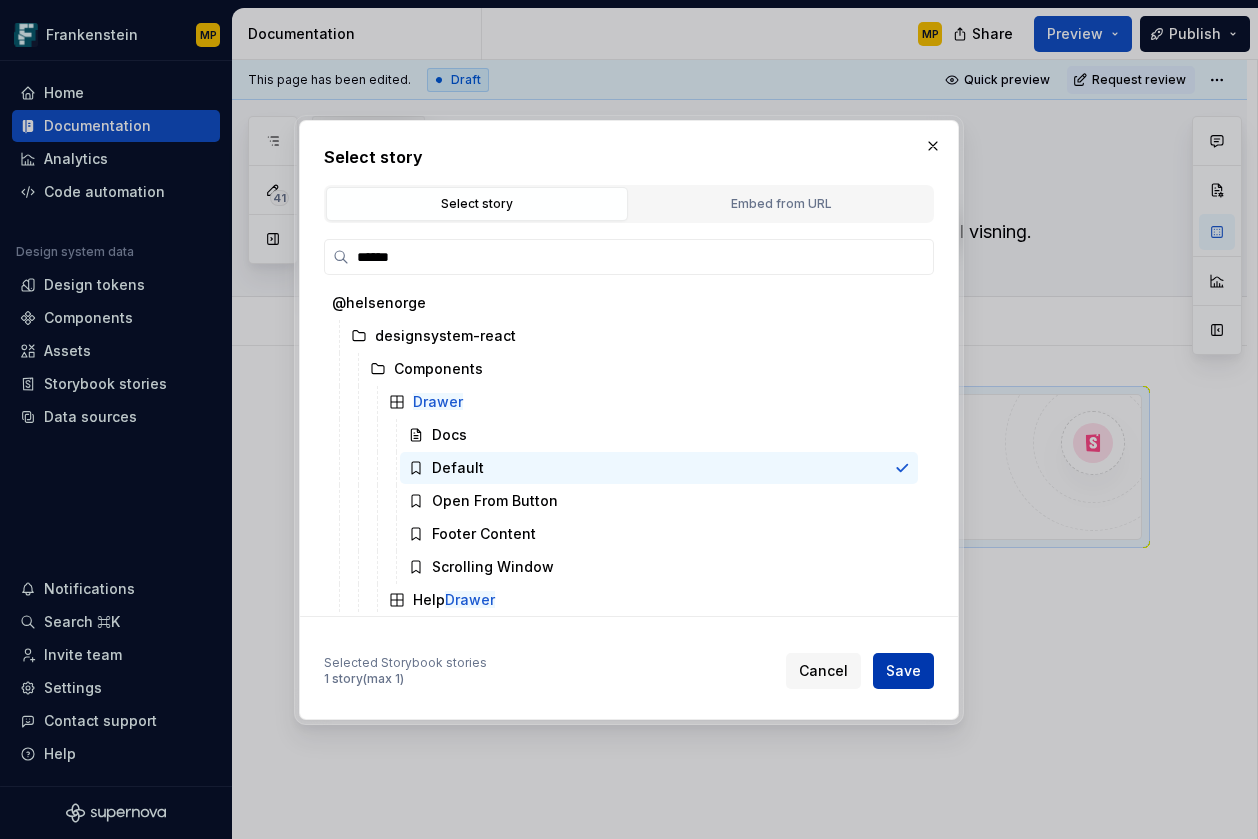 click on "Save" at bounding box center [903, 671] 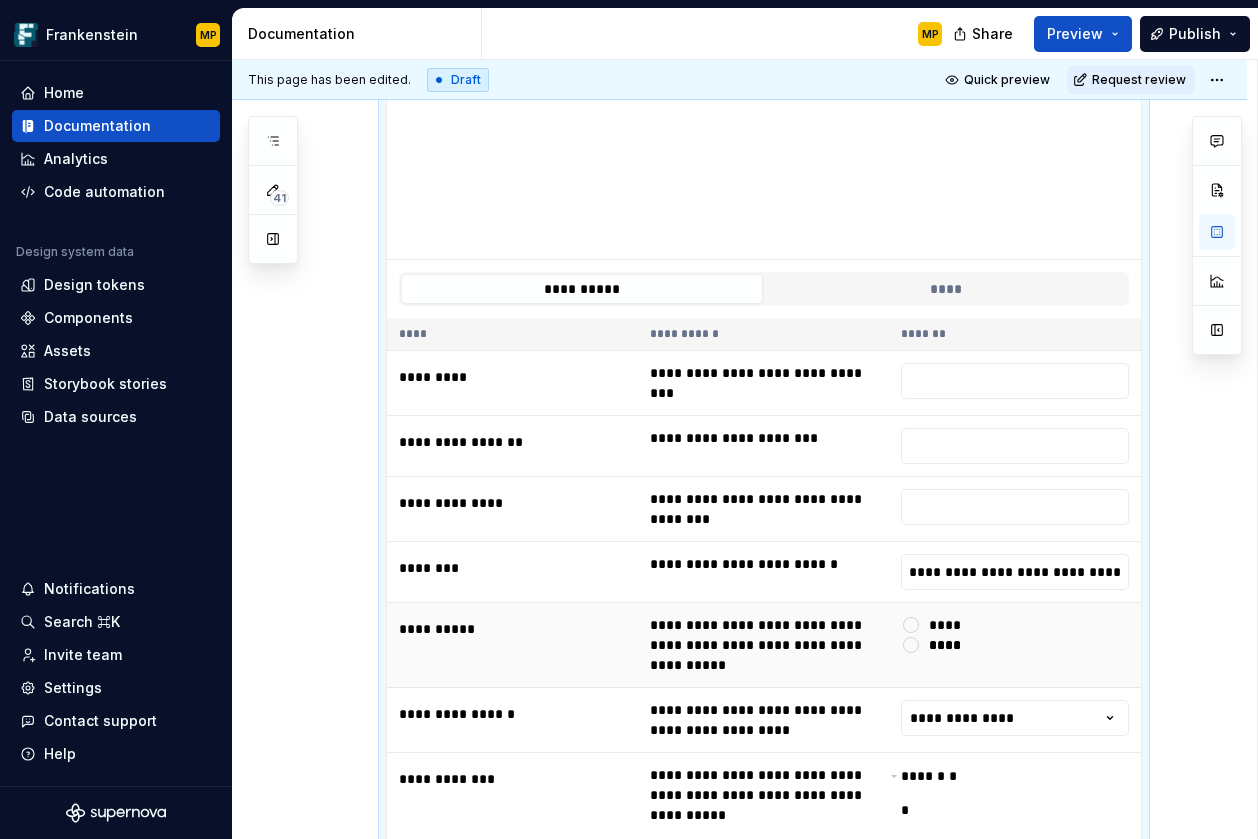scroll, scrollTop: 0, scrollLeft: 0, axis: both 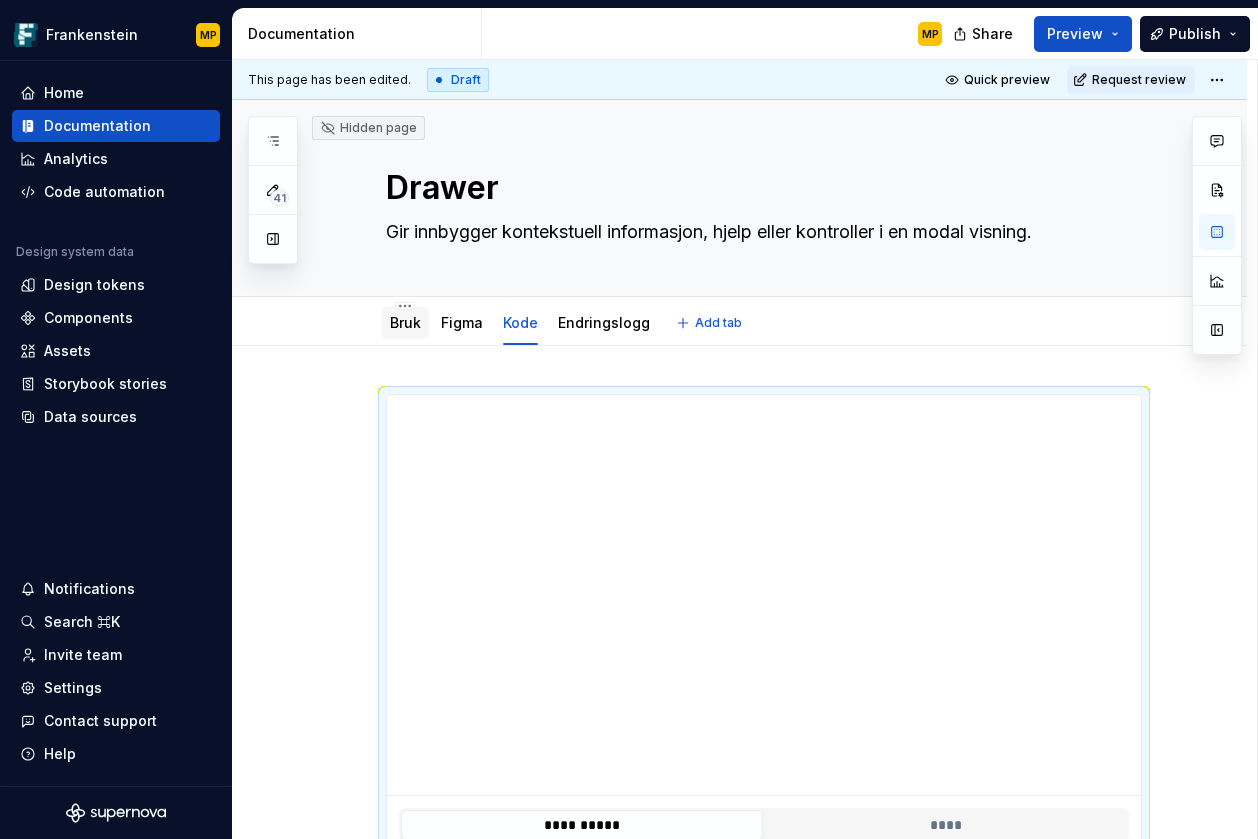 click on "Bruk" at bounding box center [405, 322] 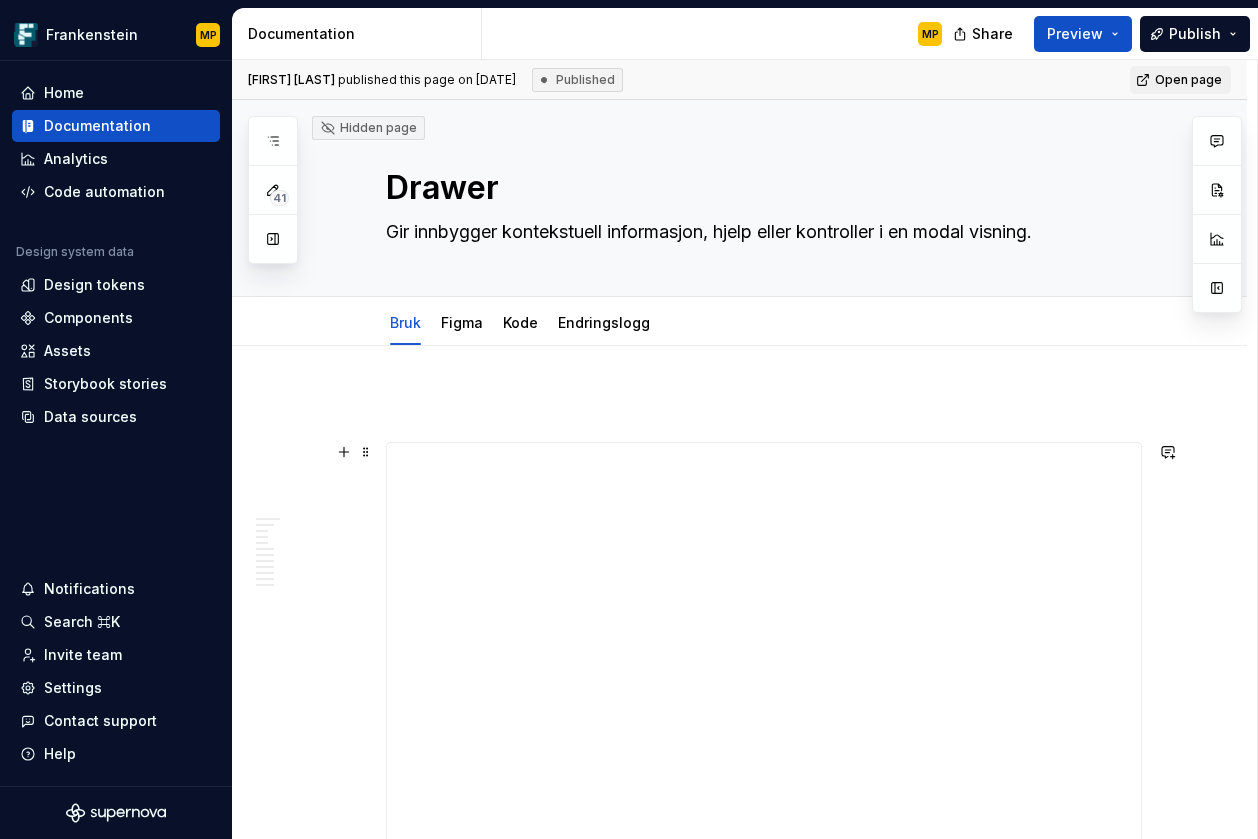 scroll, scrollTop: 2, scrollLeft: 0, axis: vertical 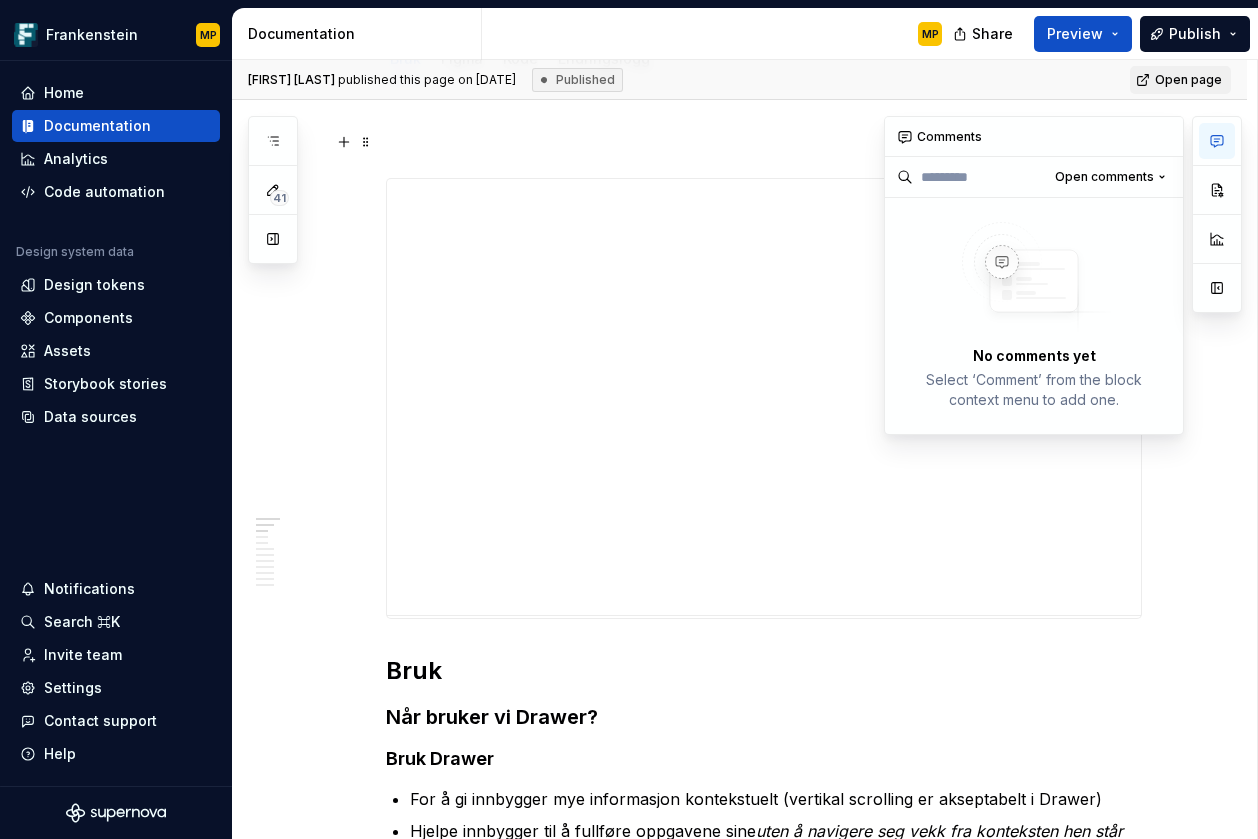 click 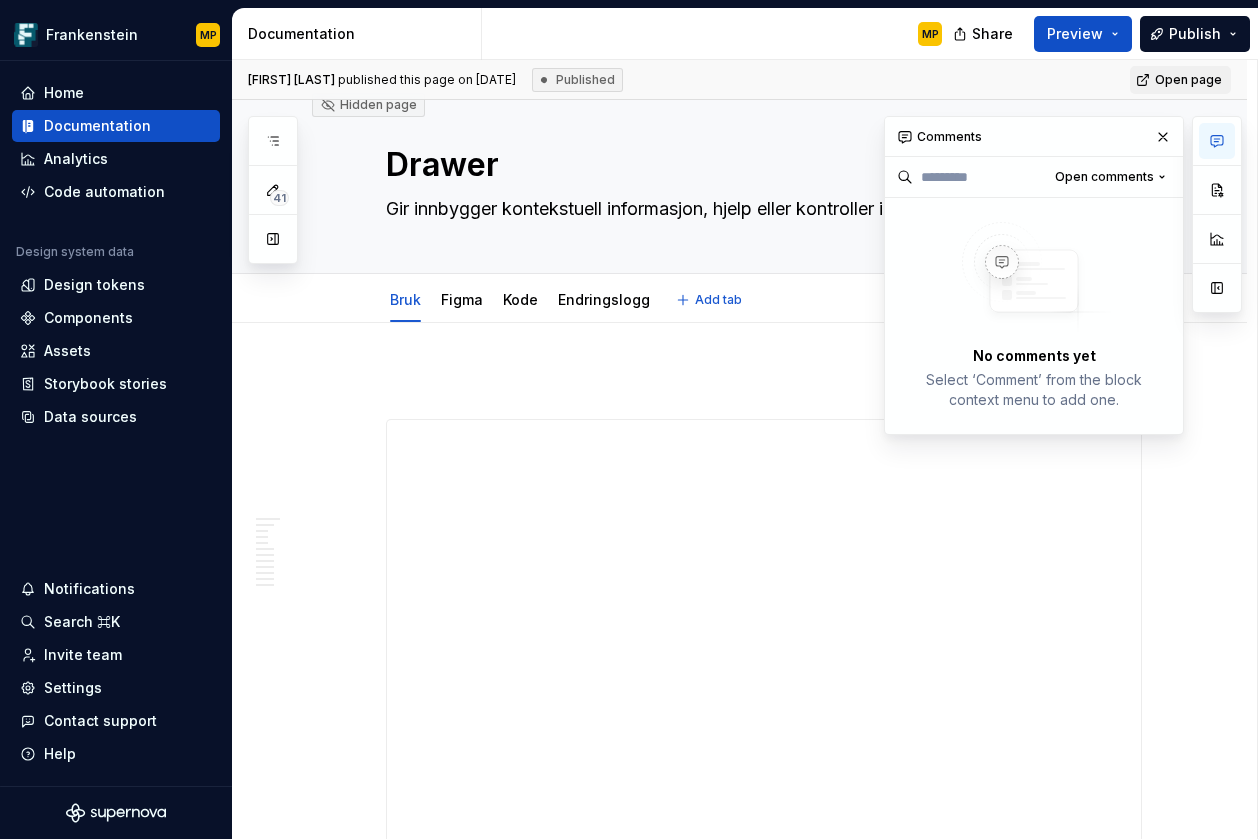 scroll, scrollTop: 0, scrollLeft: 0, axis: both 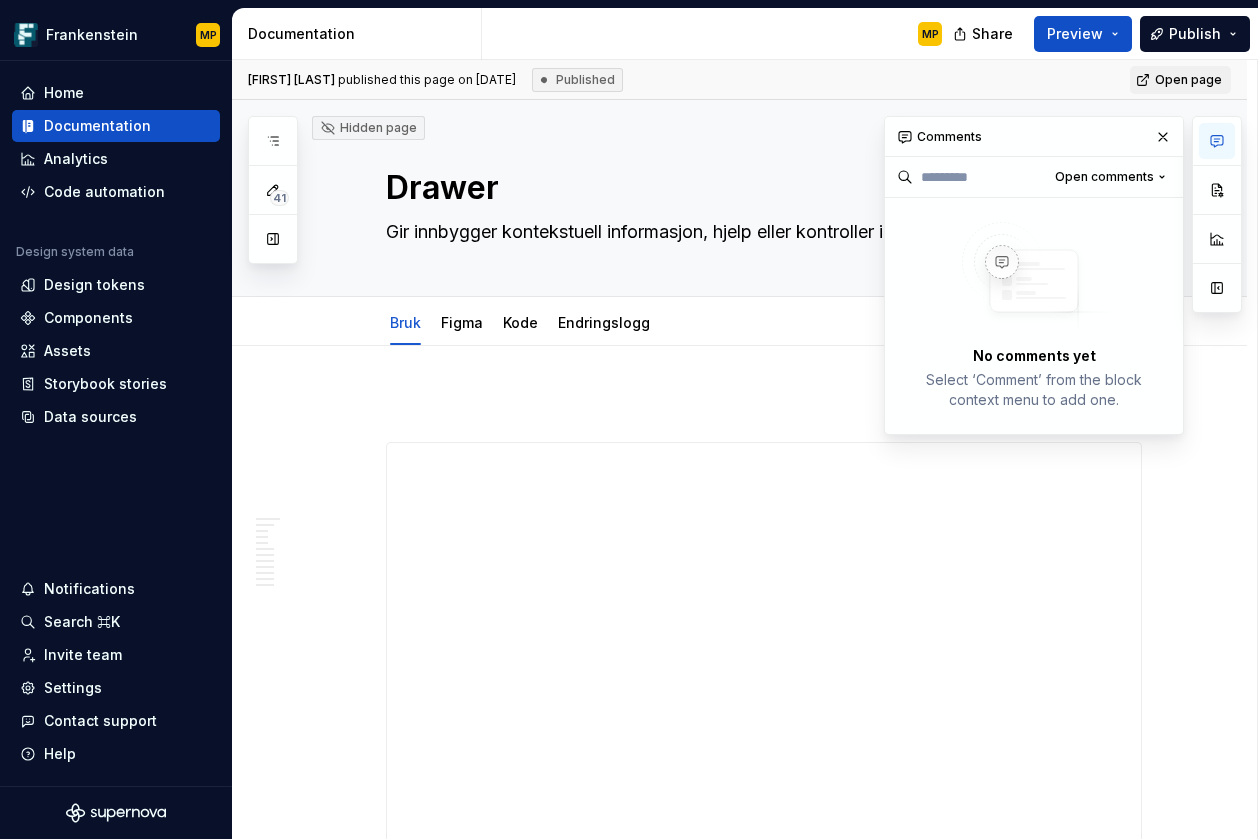 type on "*" 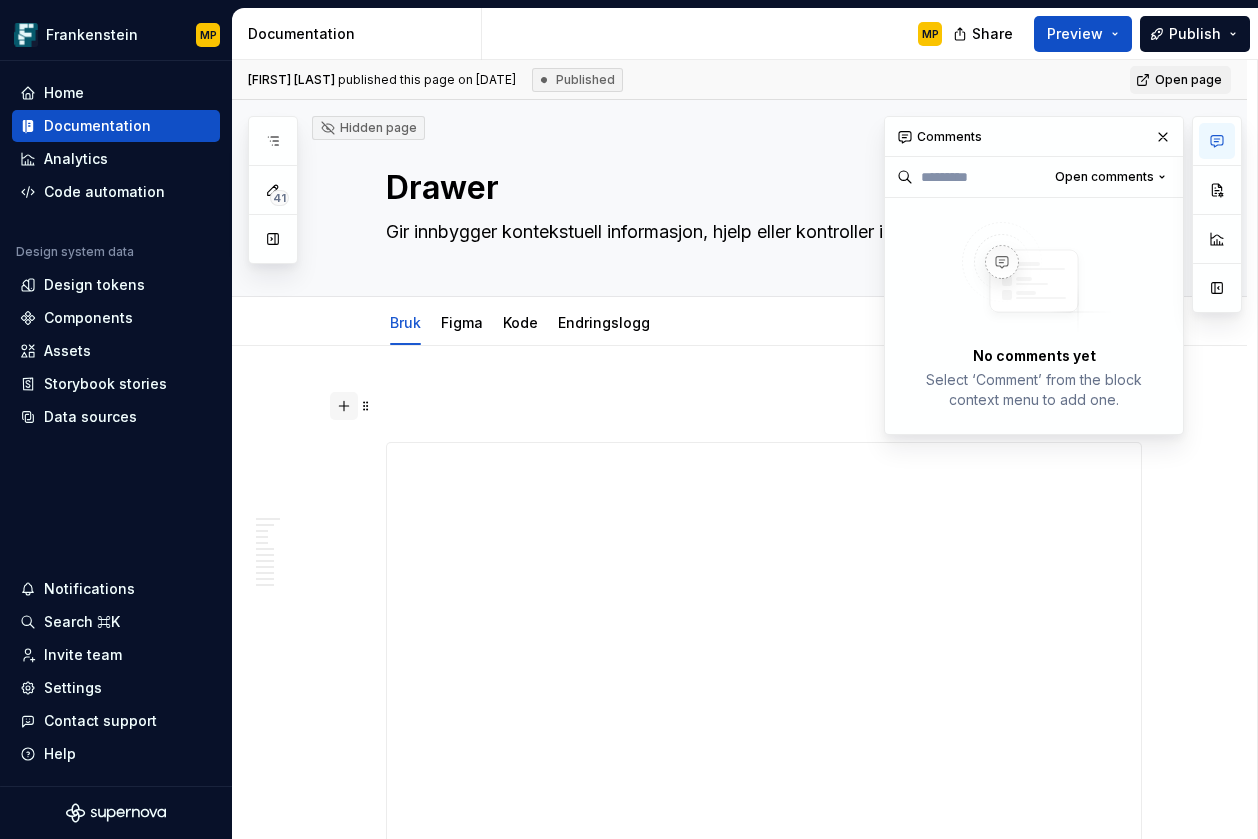 click at bounding box center (344, 406) 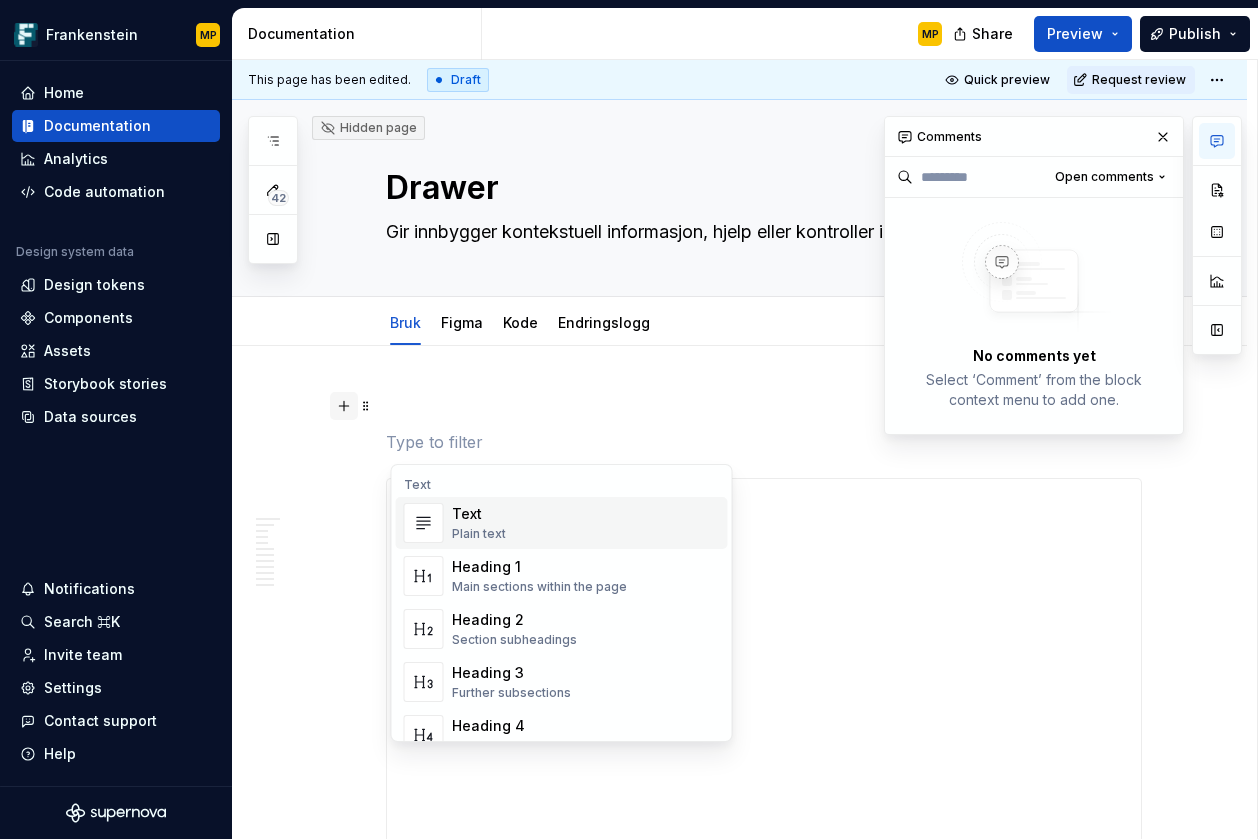 type 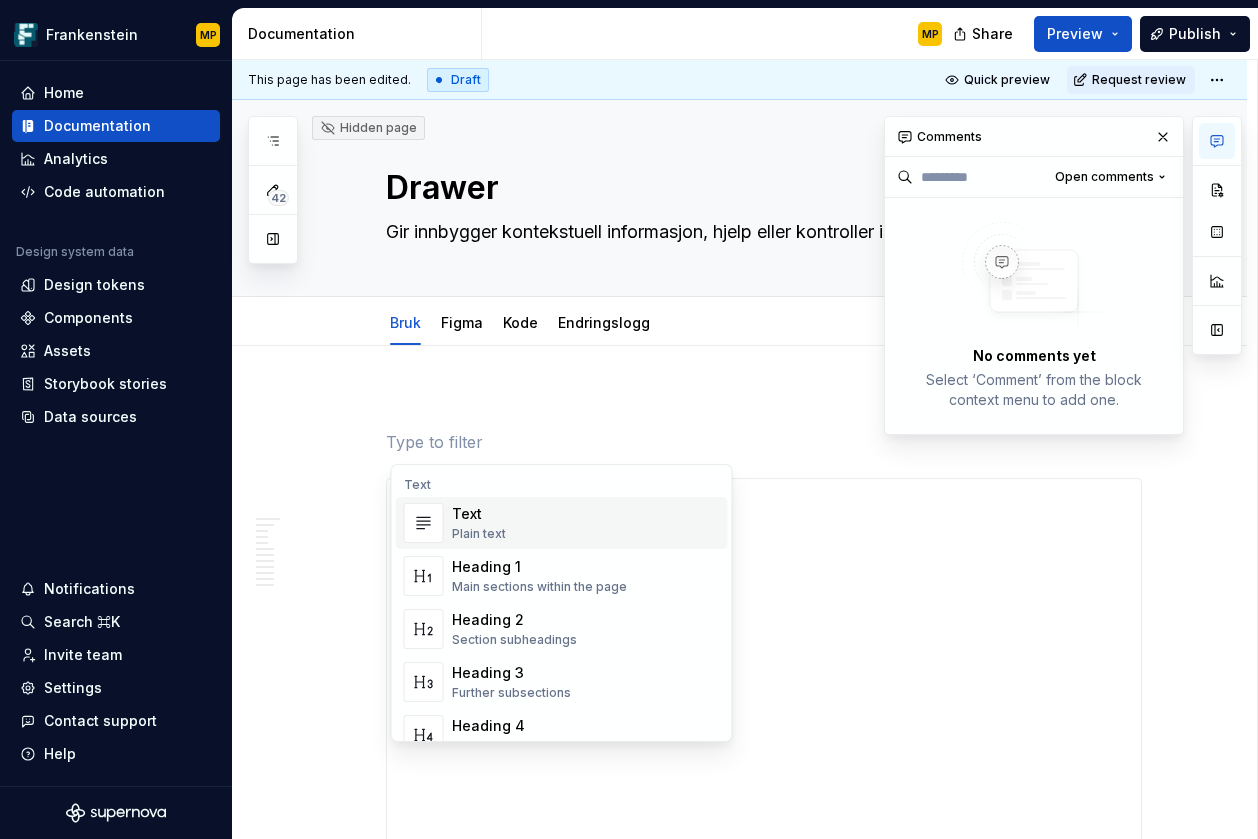 click on "**********" at bounding box center [739, 3569] 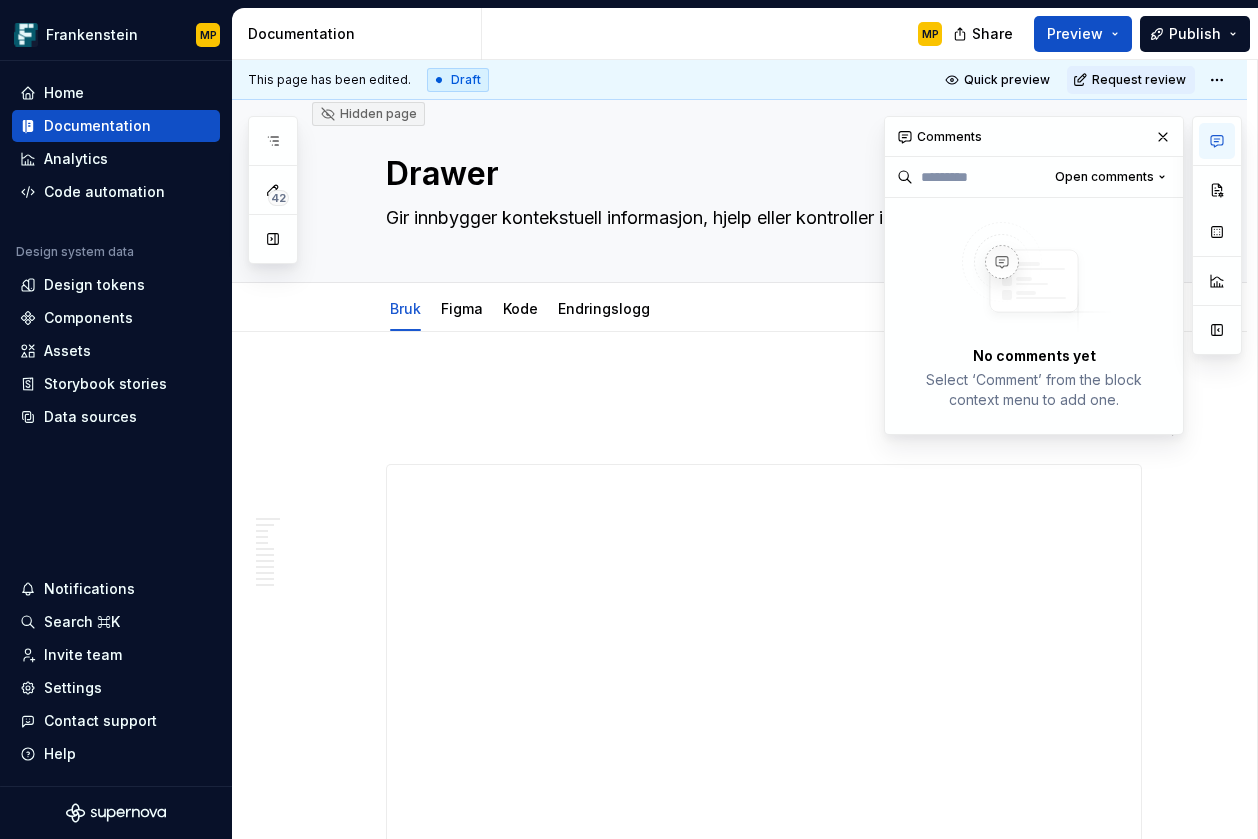 scroll, scrollTop: 0, scrollLeft: 0, axis: both 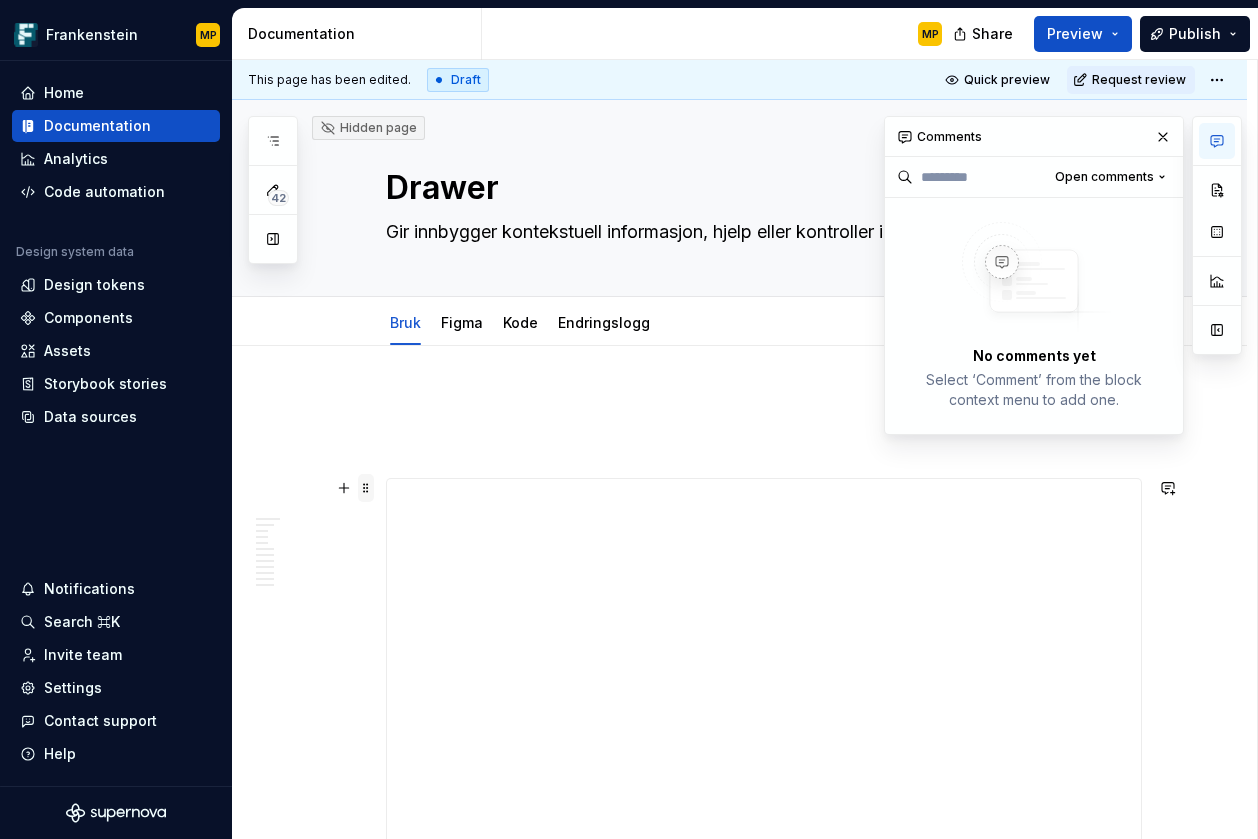 click at bounding box center (366, 488) 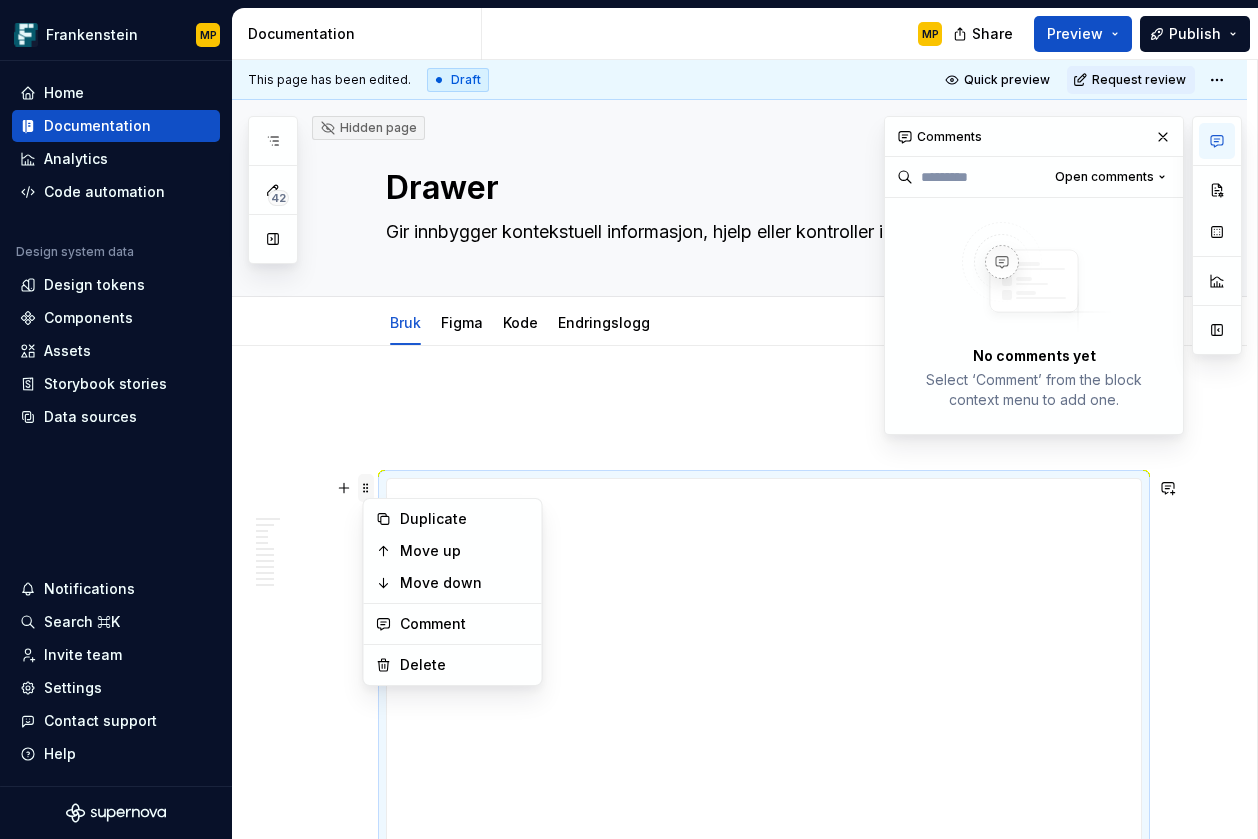 type on "*" 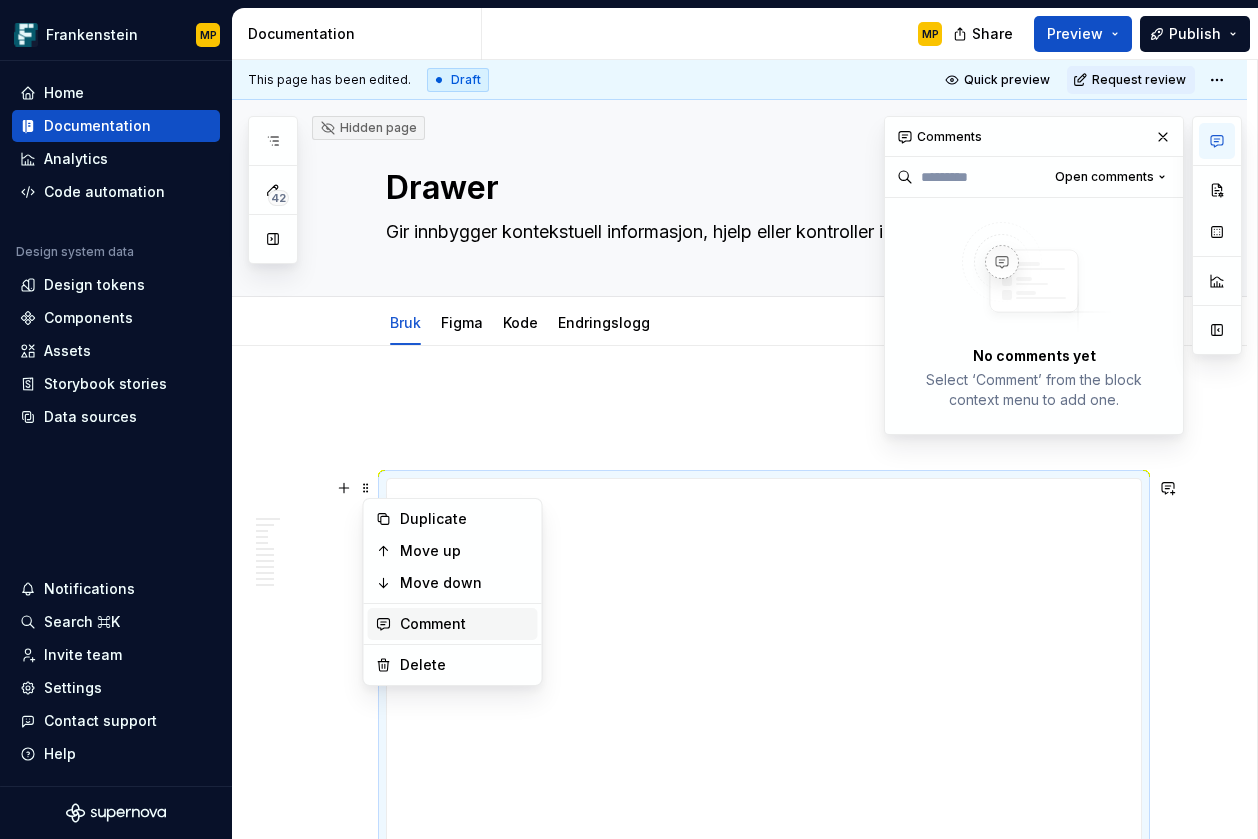 click on "Comment" at bounding box center [465, 624] 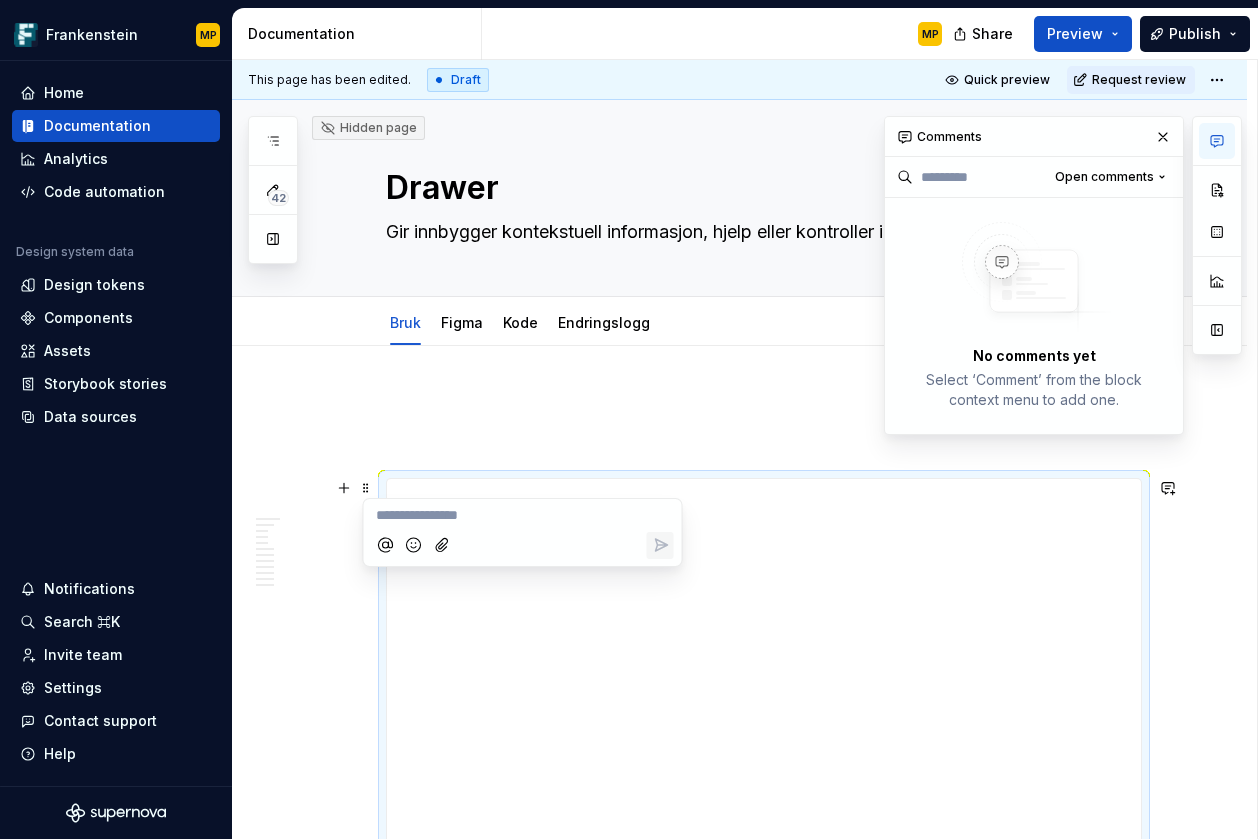 type 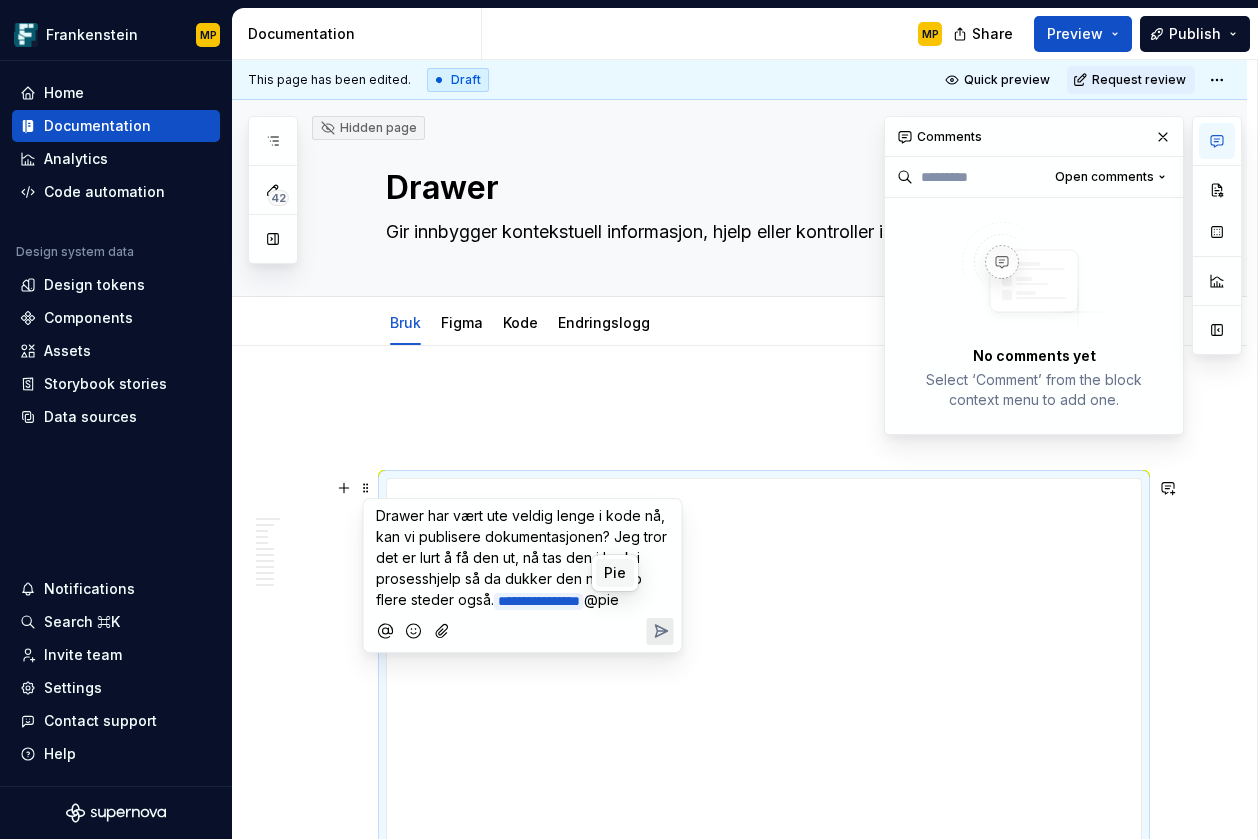 click on "Pie" at bounding box center [615, 573] 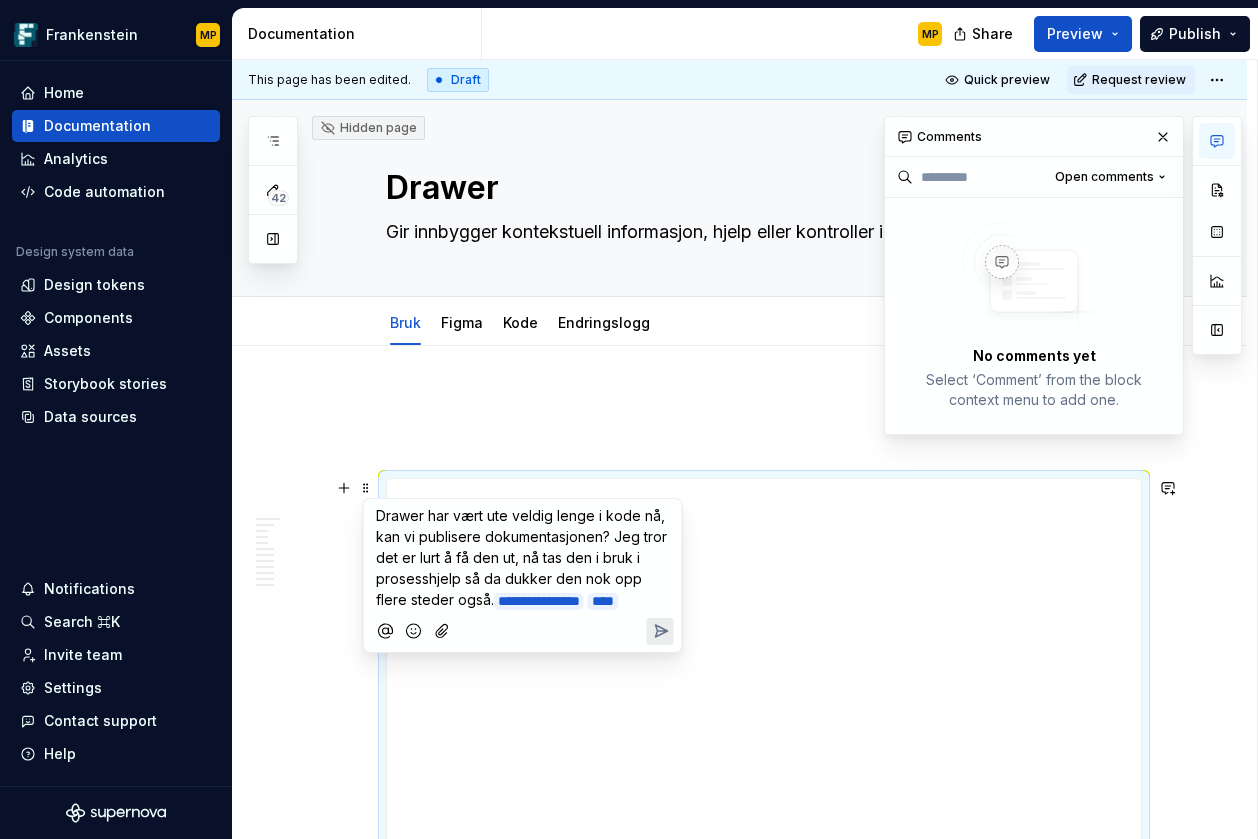 click 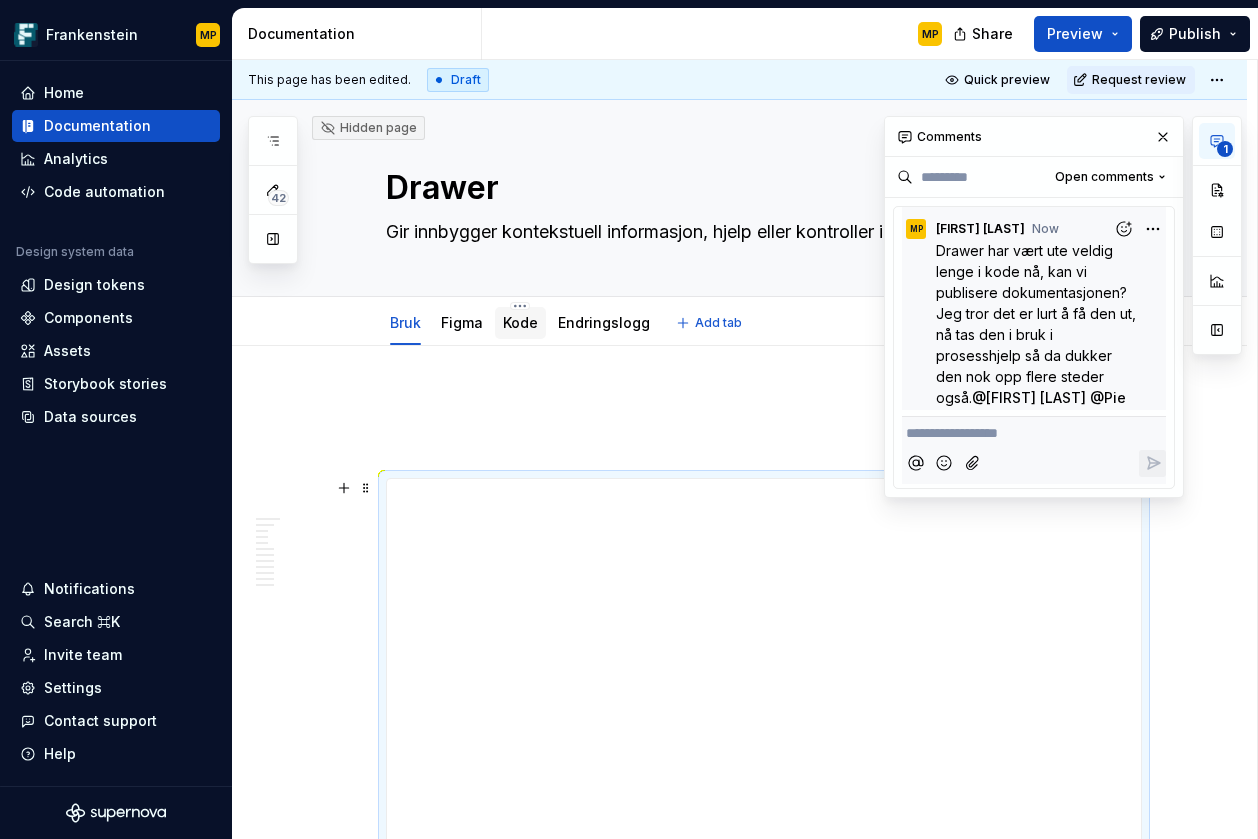 click on "Kode" at bounding box center [520, 323] 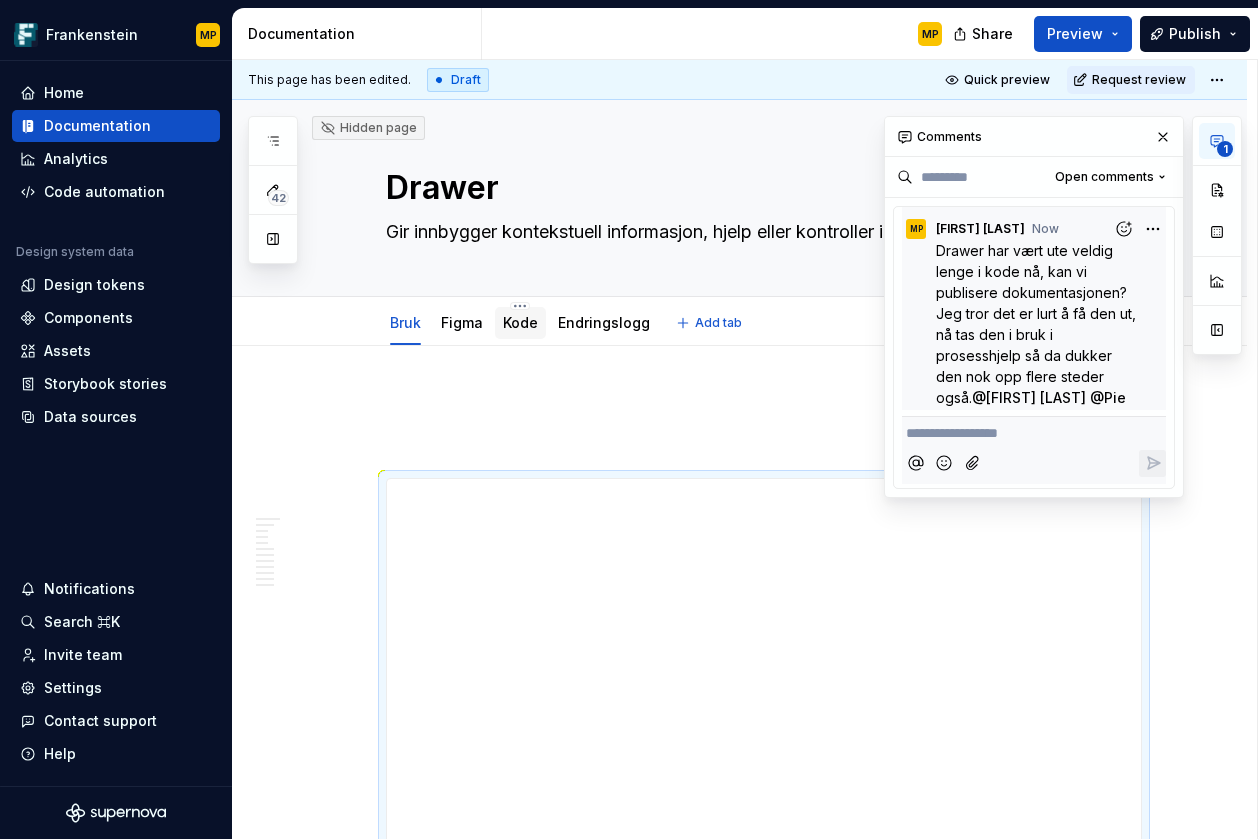 click on "Kode" at bounding box center [520, 322] 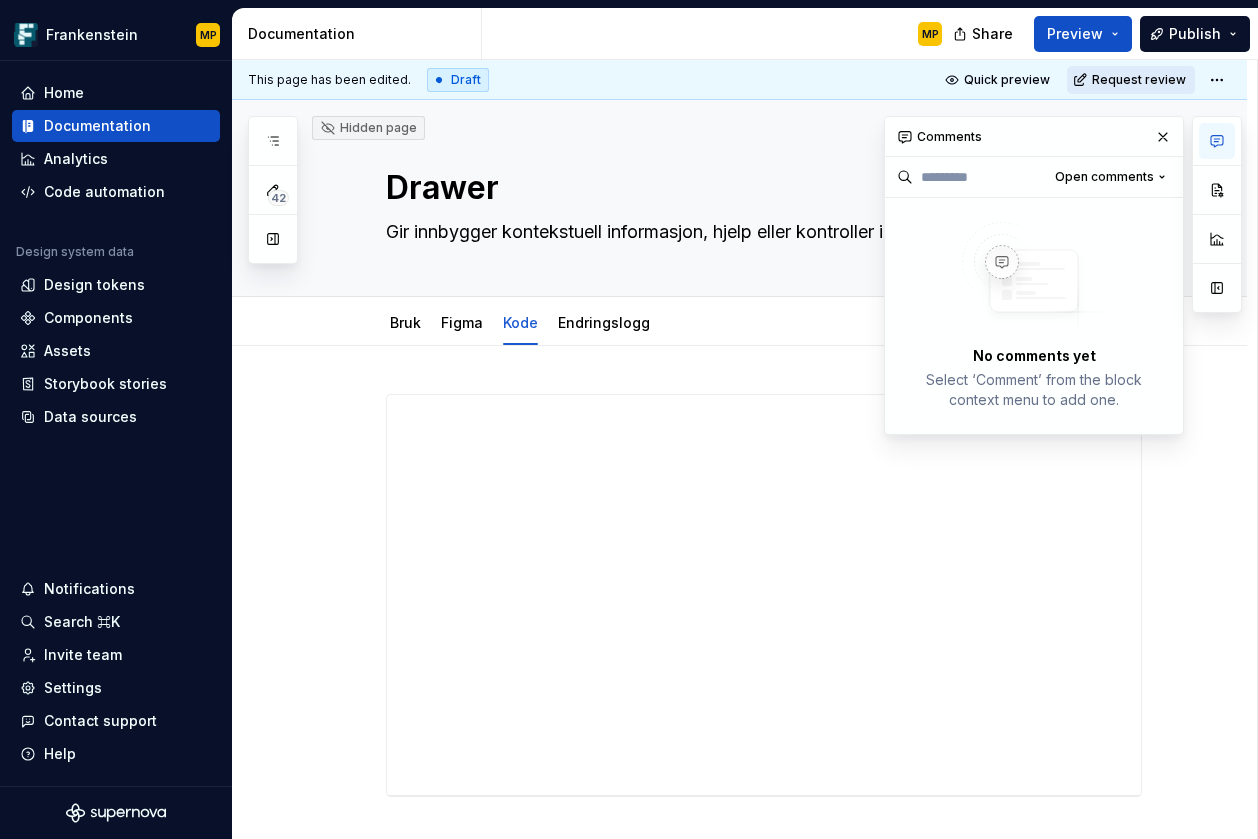 scroll, scrollTop: 0, scrollLeft: 0, axis: both 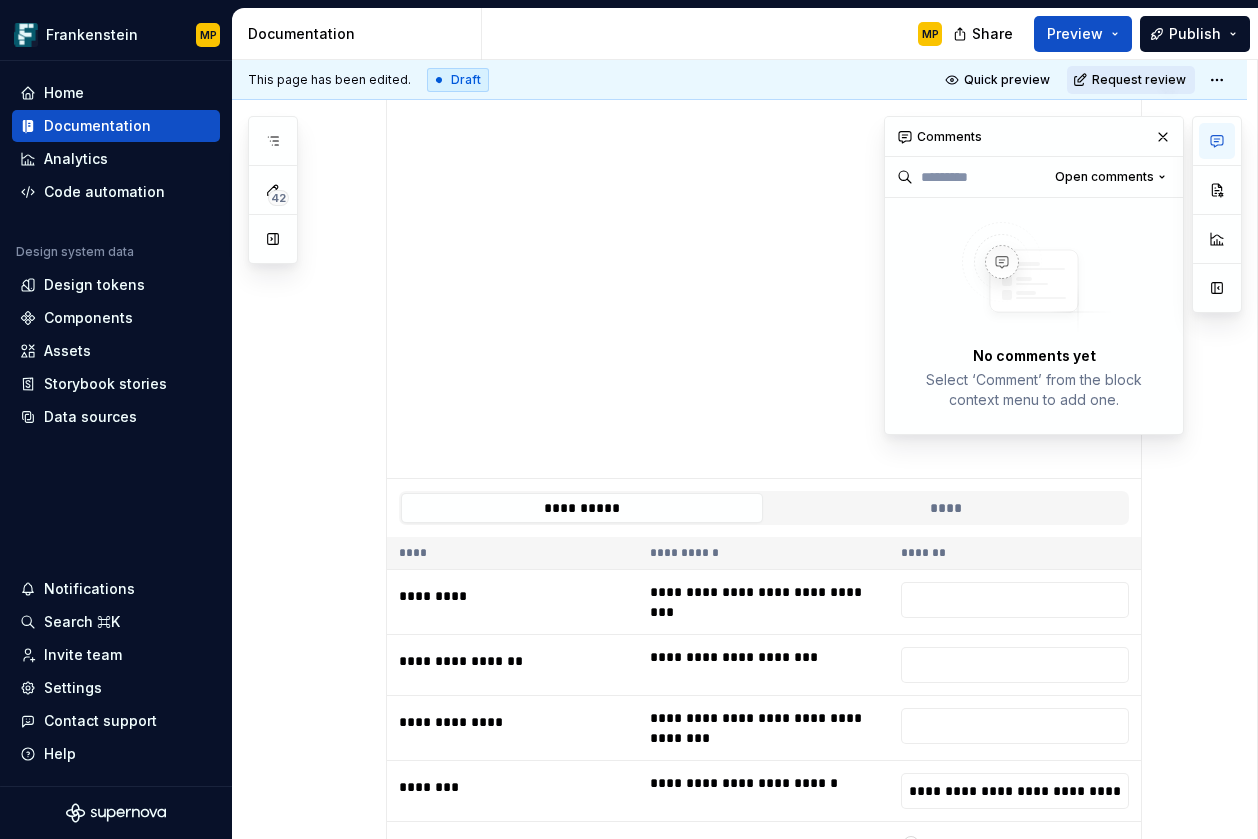 click on "Request review" at bounding box center (1139, 80) 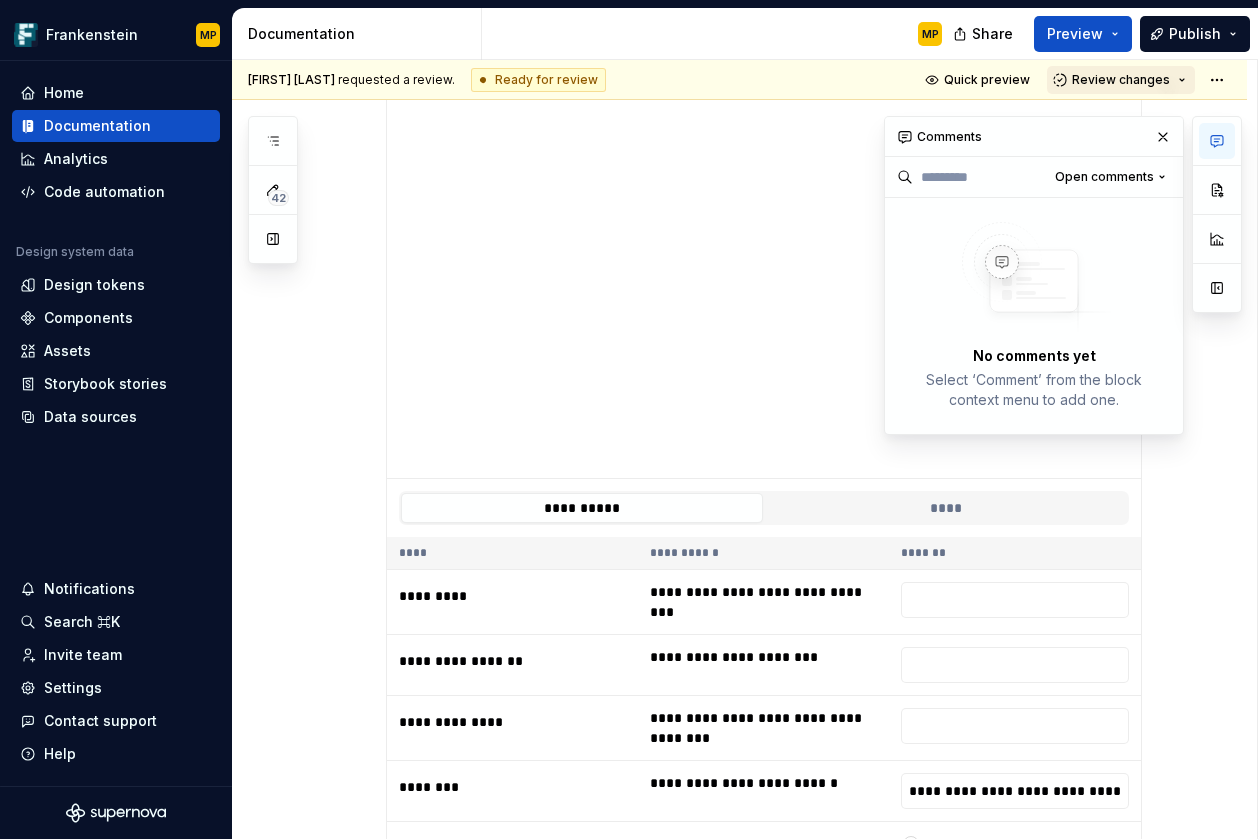 click on "Review changes" at bounding box center [1121, 80] 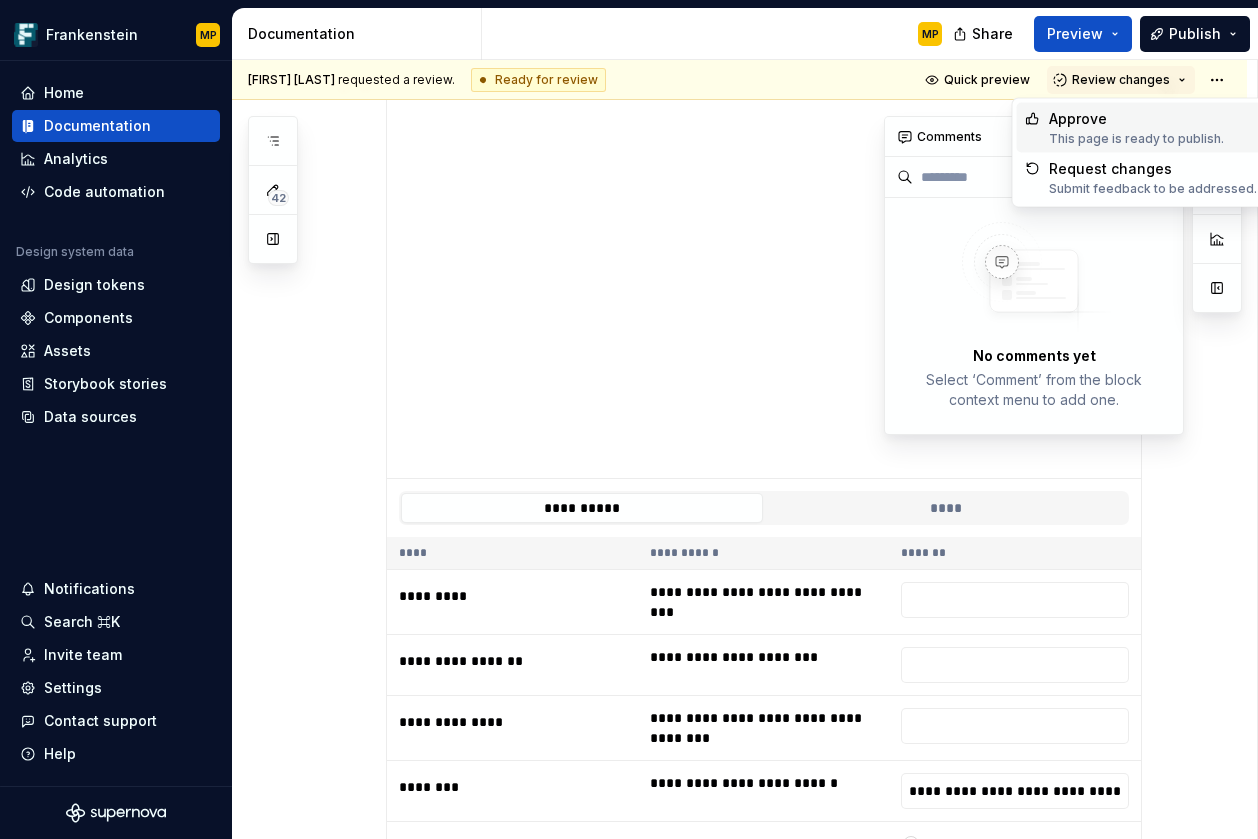 click on "Approve" at bounding box center [1136, 119] 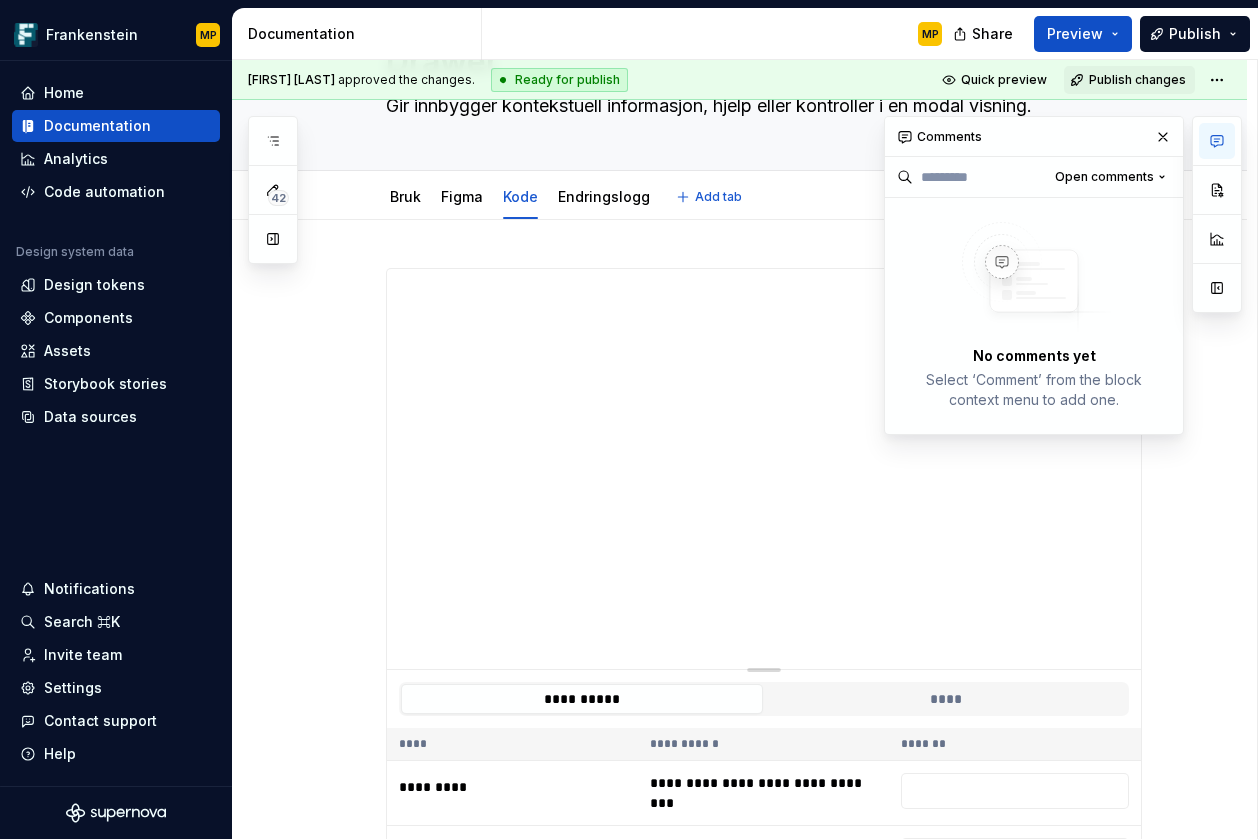 scroll, scrollTop: 0, scrollLeft: 0, axis: both 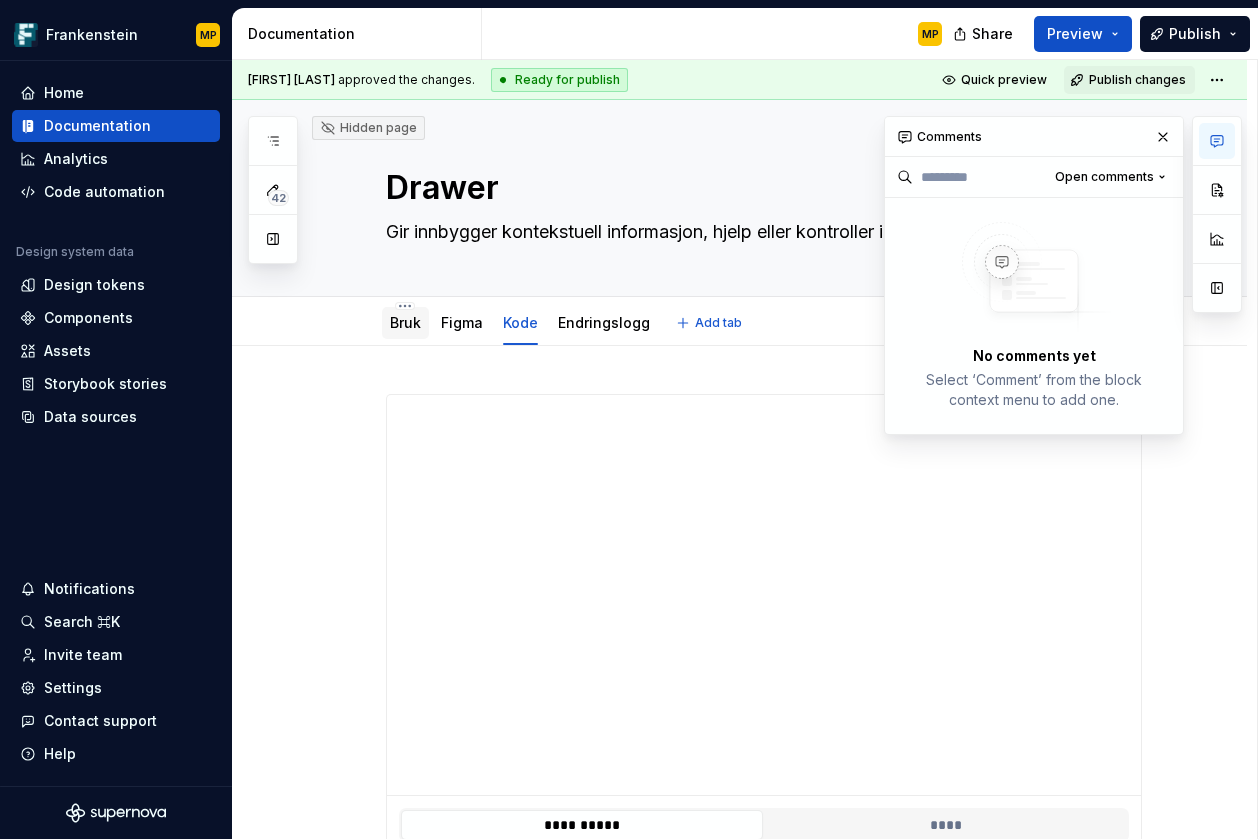 click on "Bruk" at bounding box center (405, 322) 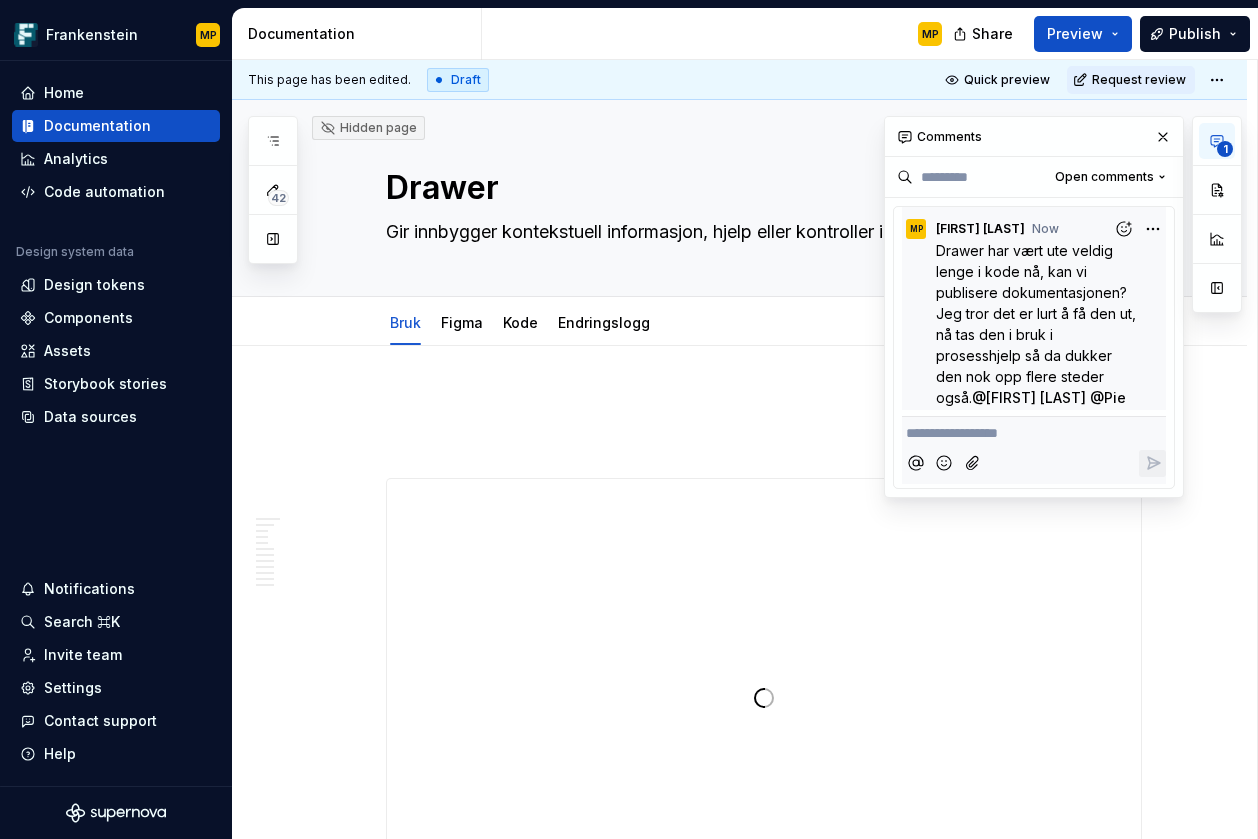scroll, scrollTop: 2, scrollLeft: 0, axis: vertical 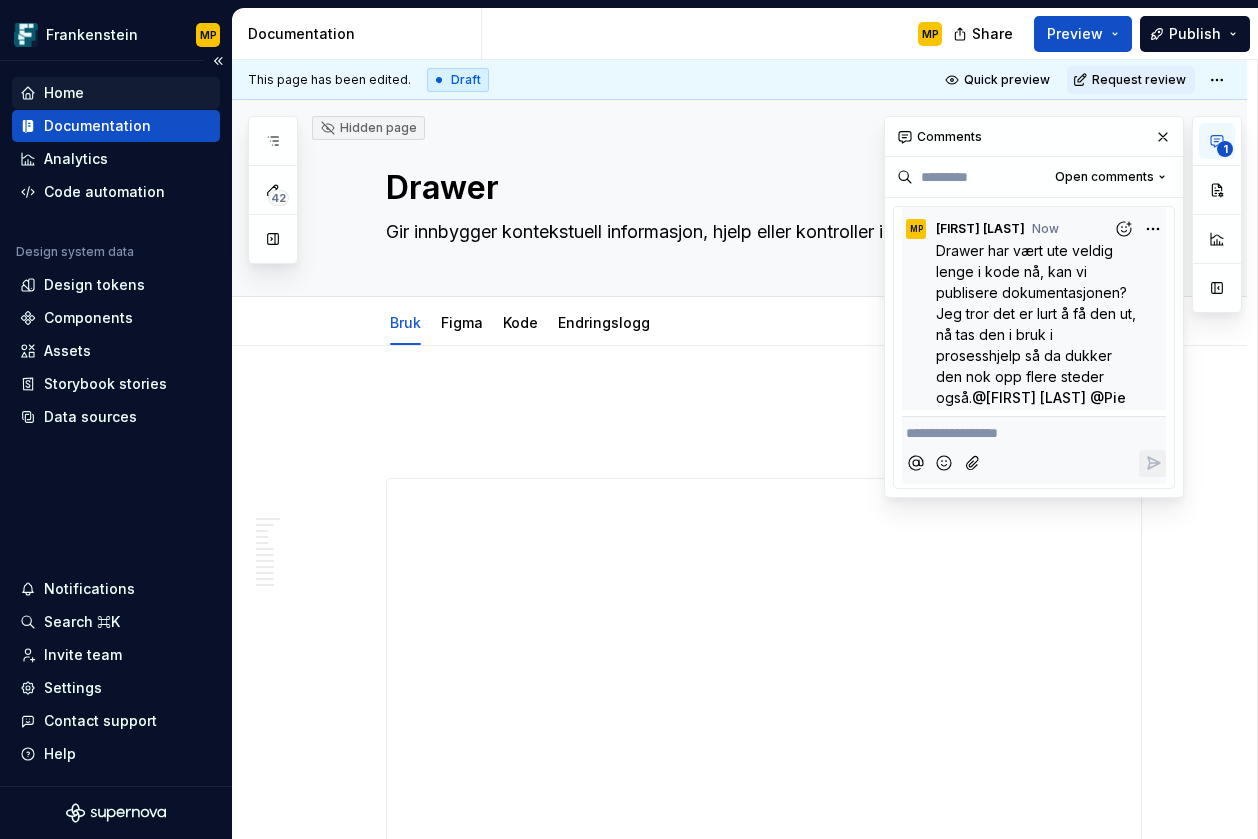 type on "*" 